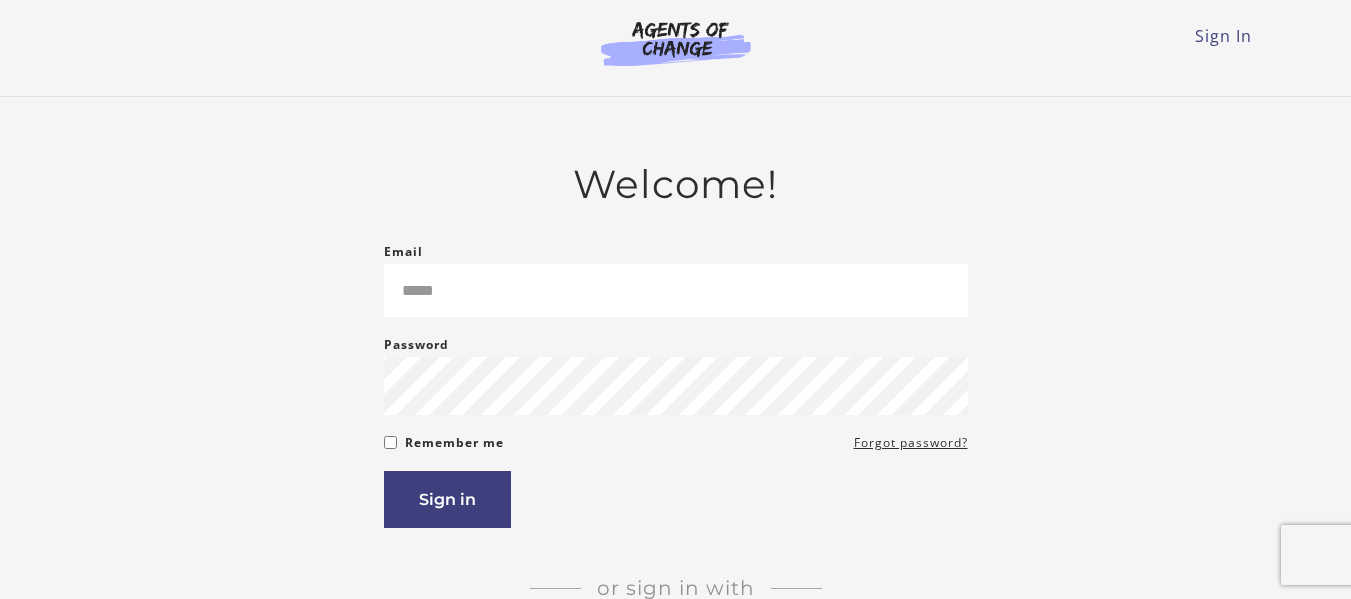 scroll, scrollTop: 0, scrollLeft: 0, axis: both 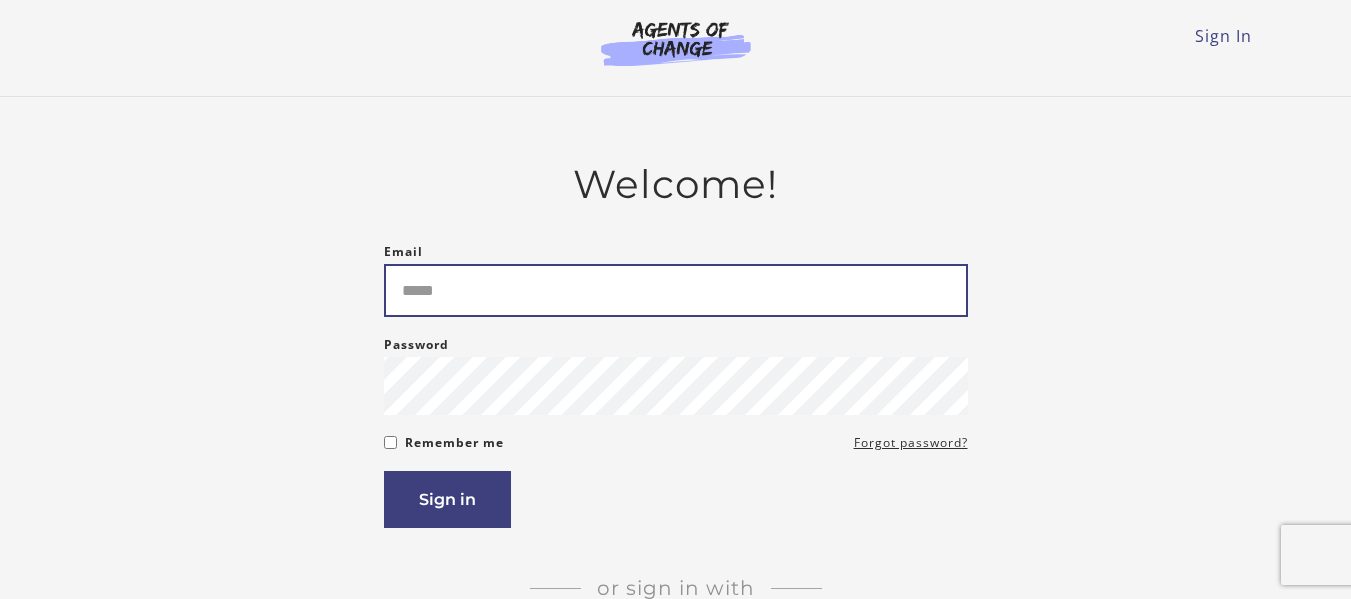 click on "Email" at bounding box center [676, 290] 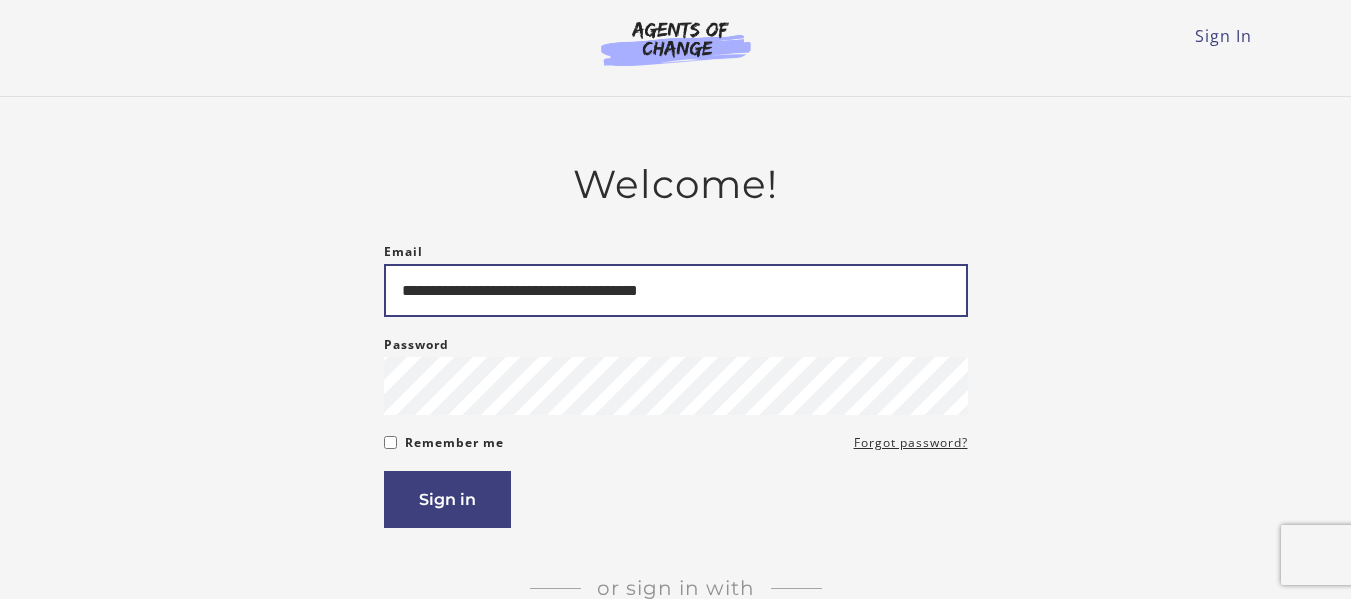 type on "**********" 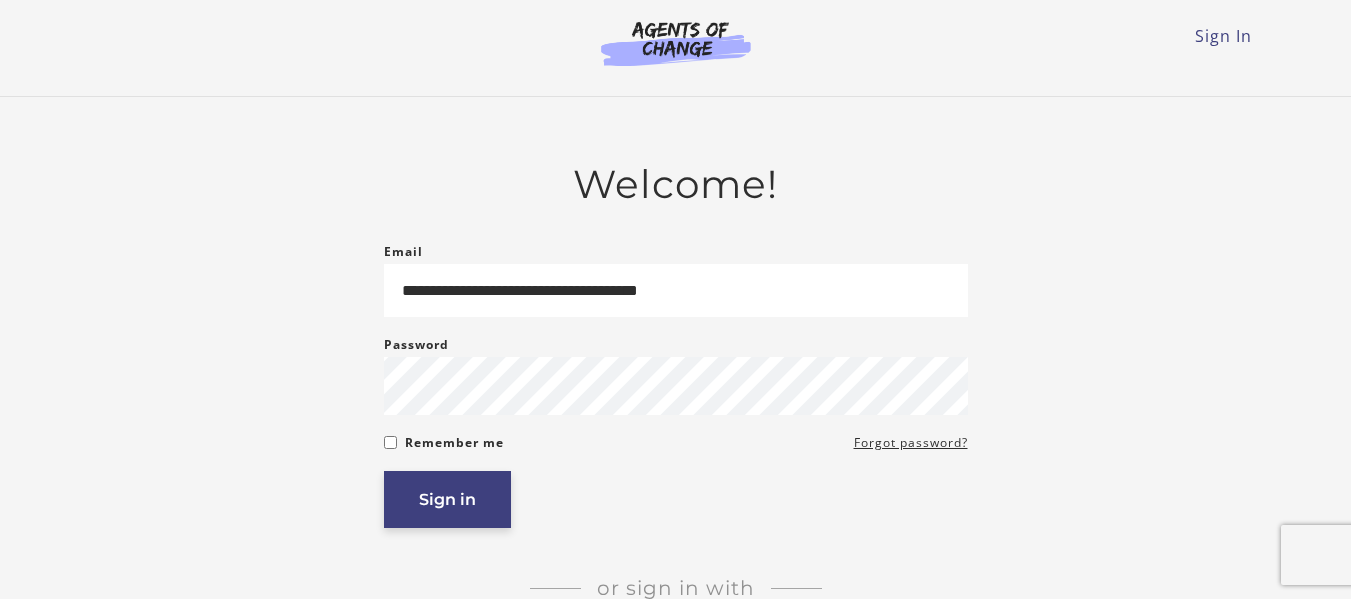 click on "Sign in" at bounding box center (447, 499) 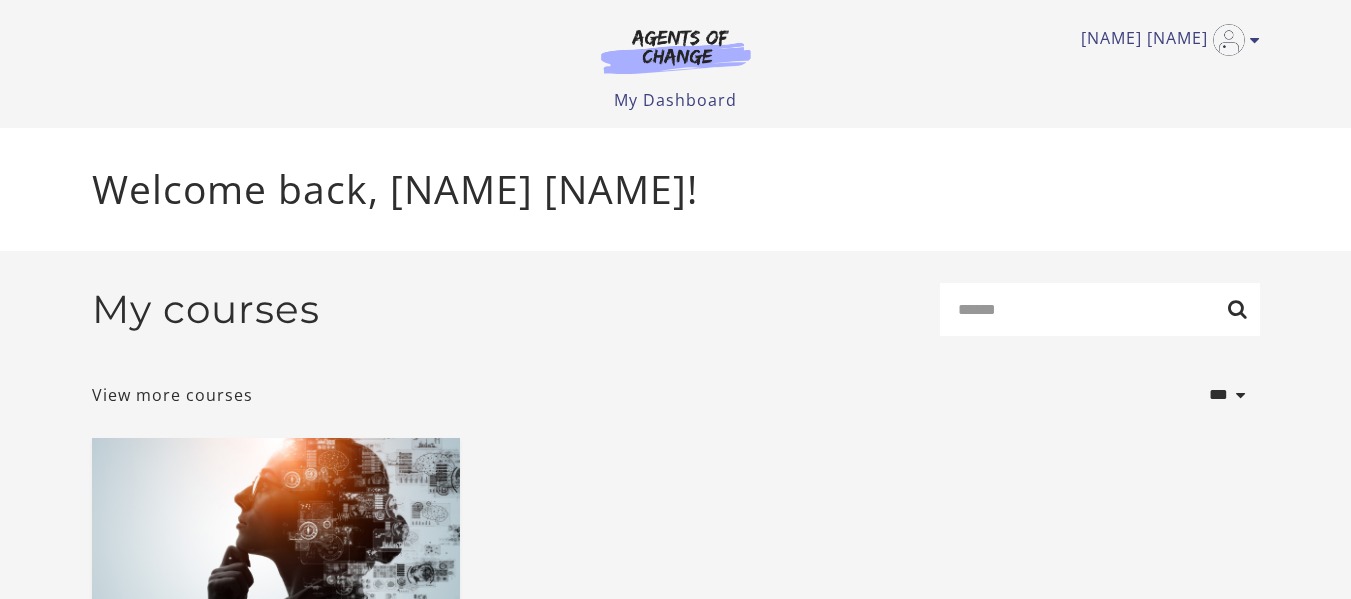 scroll, scrollTop: 0, scrollLeft: 0, axis: both 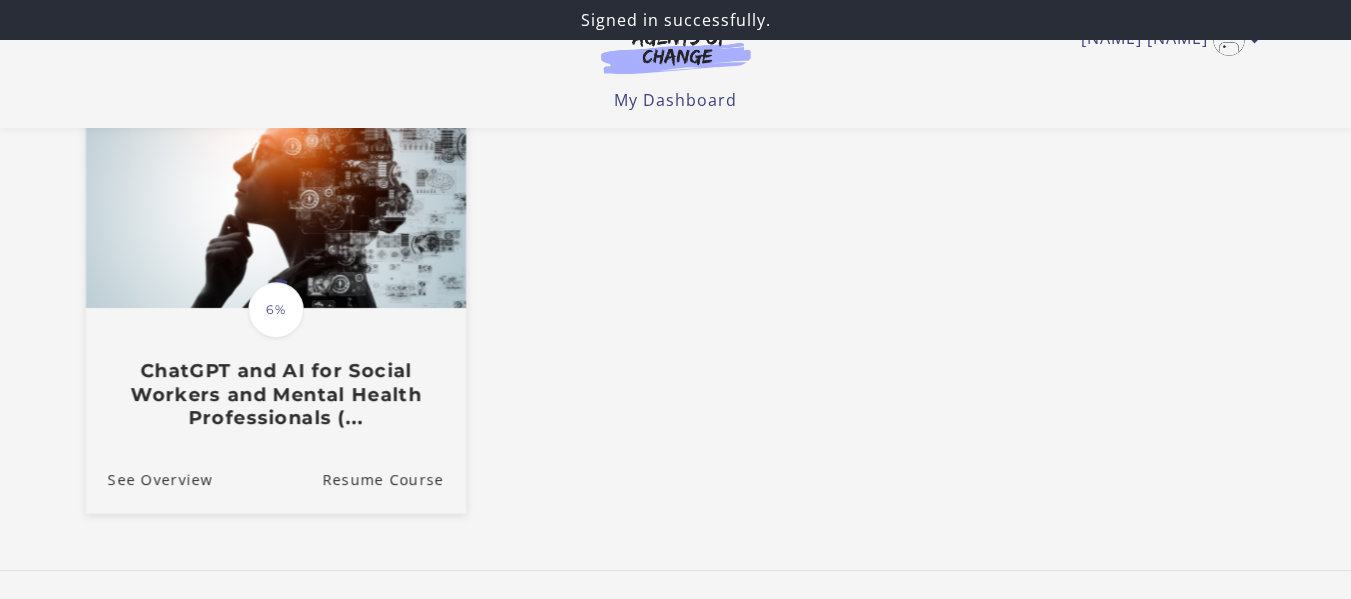 click on "6%" at bounding box center [276, 310] 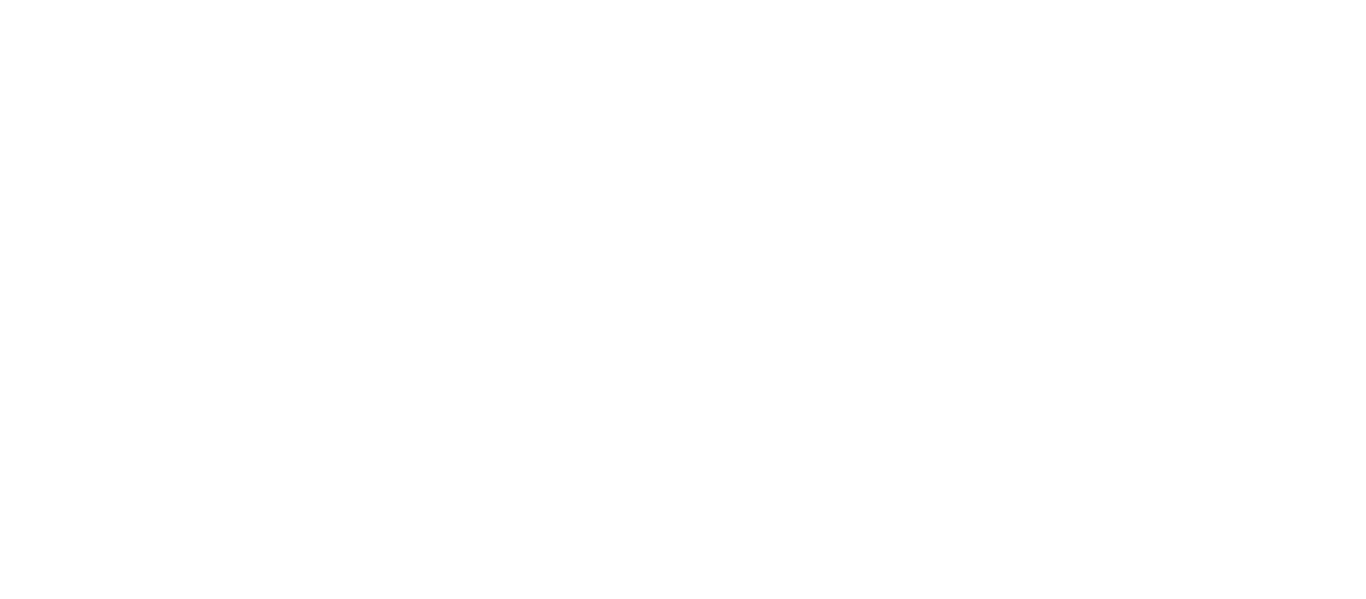 scroll, scrollTop: 0, scrollLeft: 0, axis: both 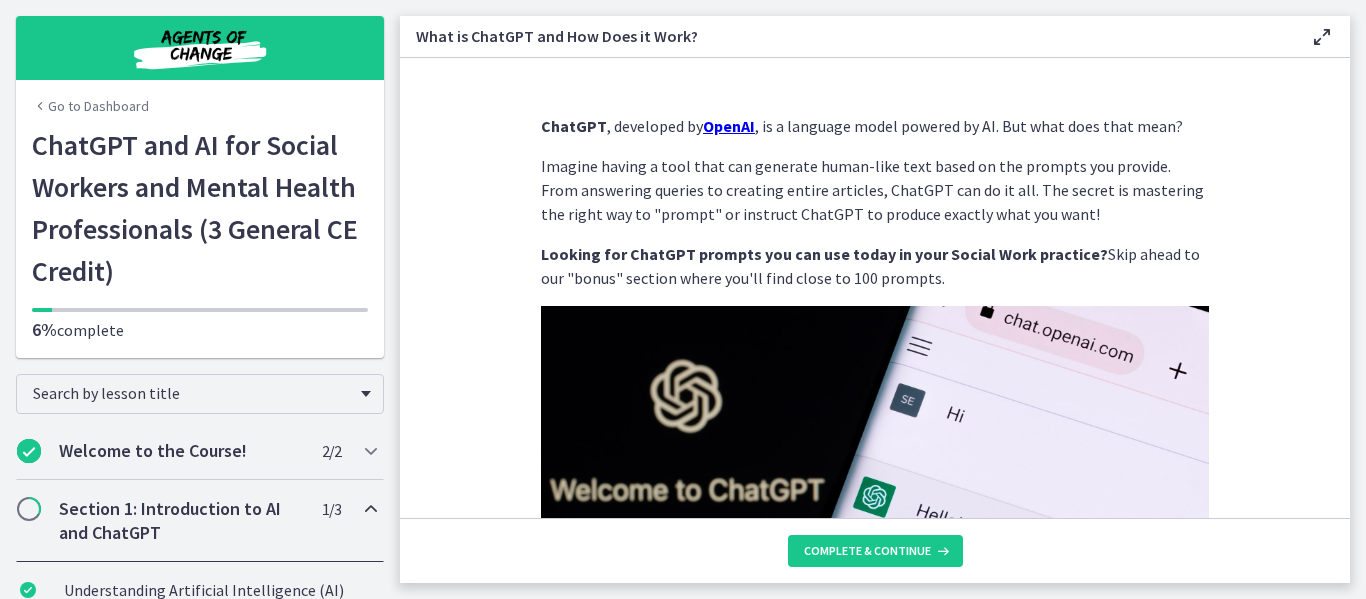 click on "Imagine having a tool that can generate human-like text based on the prompts you provide. From answering queries to creating entire articles, ChatGPT can do it all. The secret is mastering the right way to "prompt" or instruct ChatGPT to produce exactly what you want!" at bounding box center (875, 190) 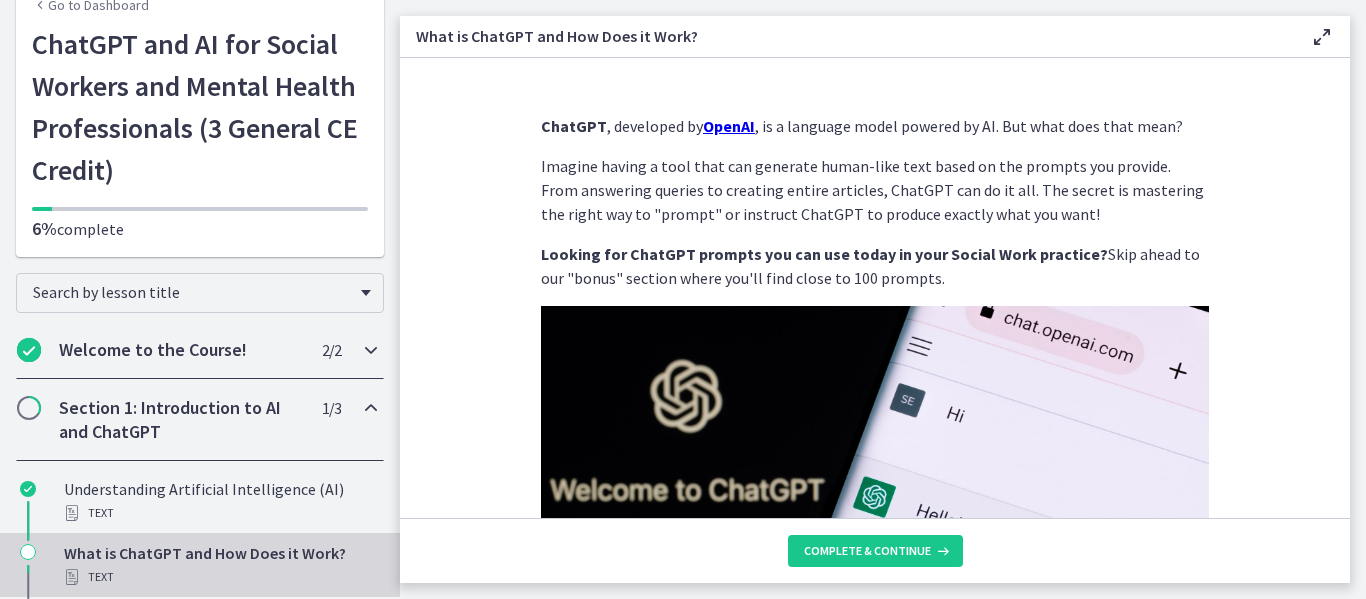 scroll, scrollTop: 200, scrollLeft: 0, axis: vertical 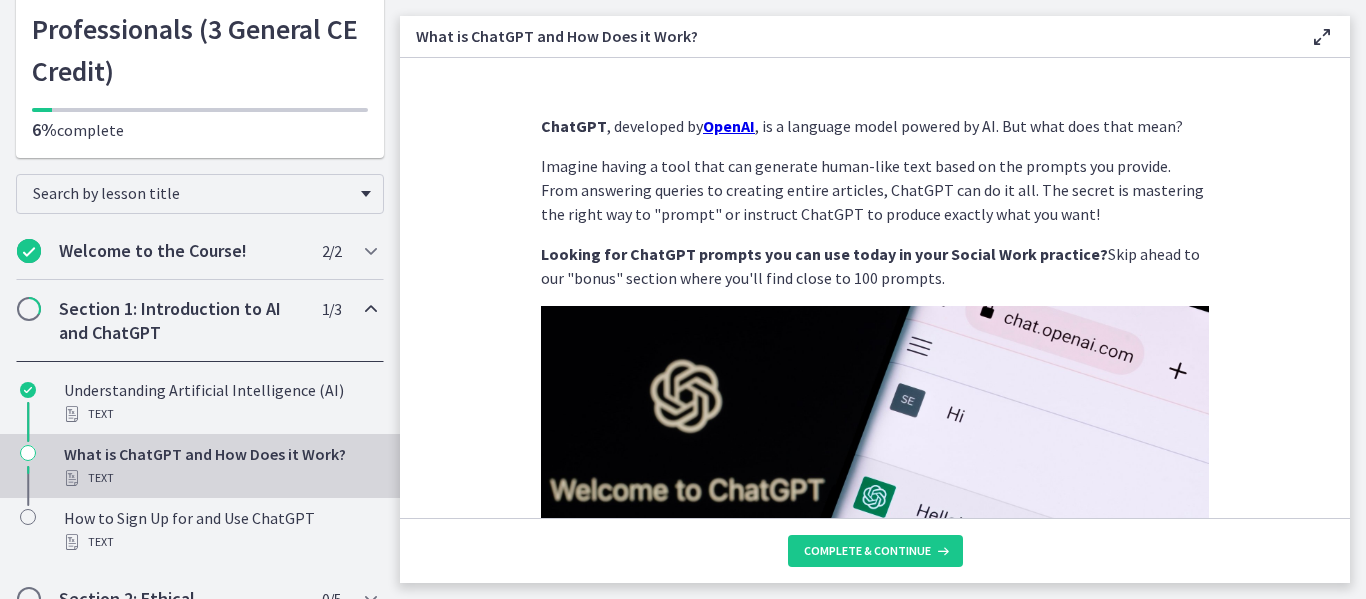 click on "Section 1: Introduction to AI and ChatGPT" at bounding box center [181, 321] 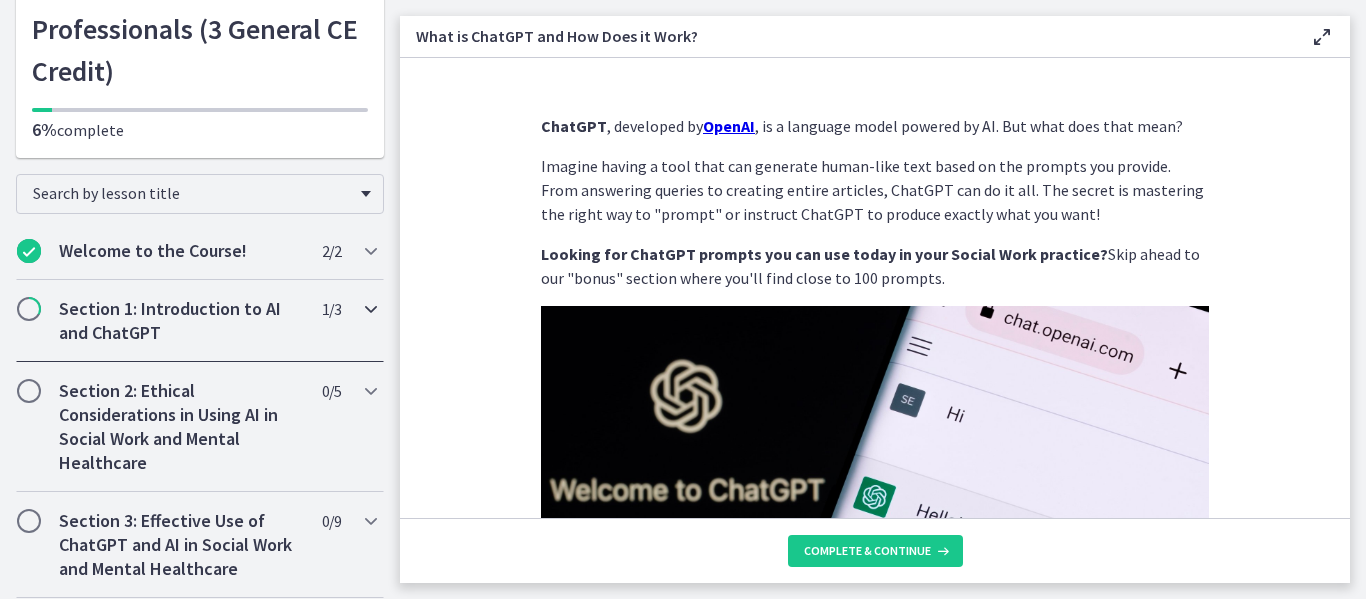 click on "Section 1: Introduction to AI and ChatGPT" at bounding box center (181, 321) 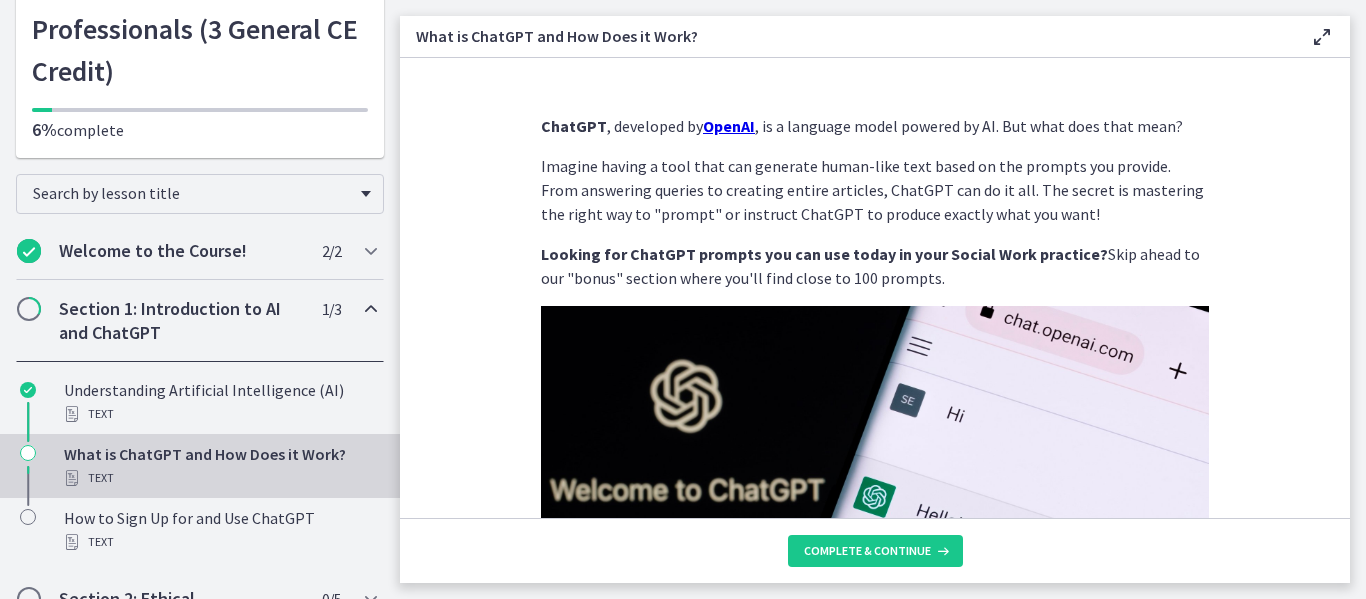 click on "Text" at bounding box center [220, 478] 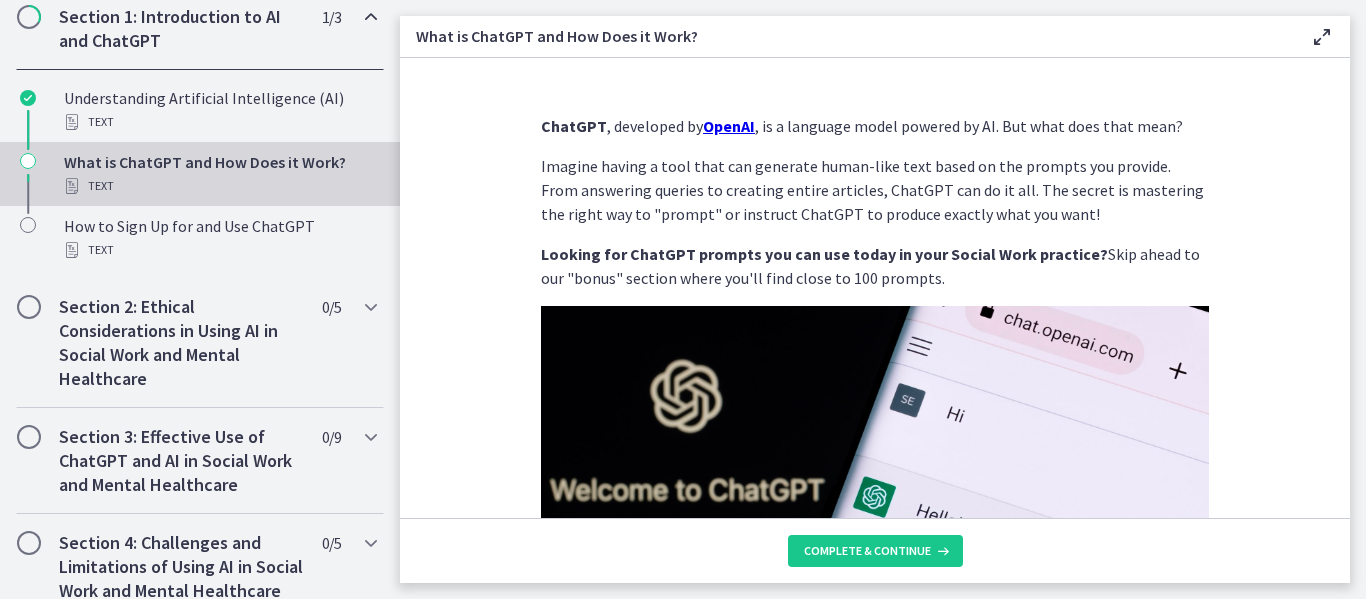 scroll, scrollTop: 500, scrollLeft: 0, axis: vertical 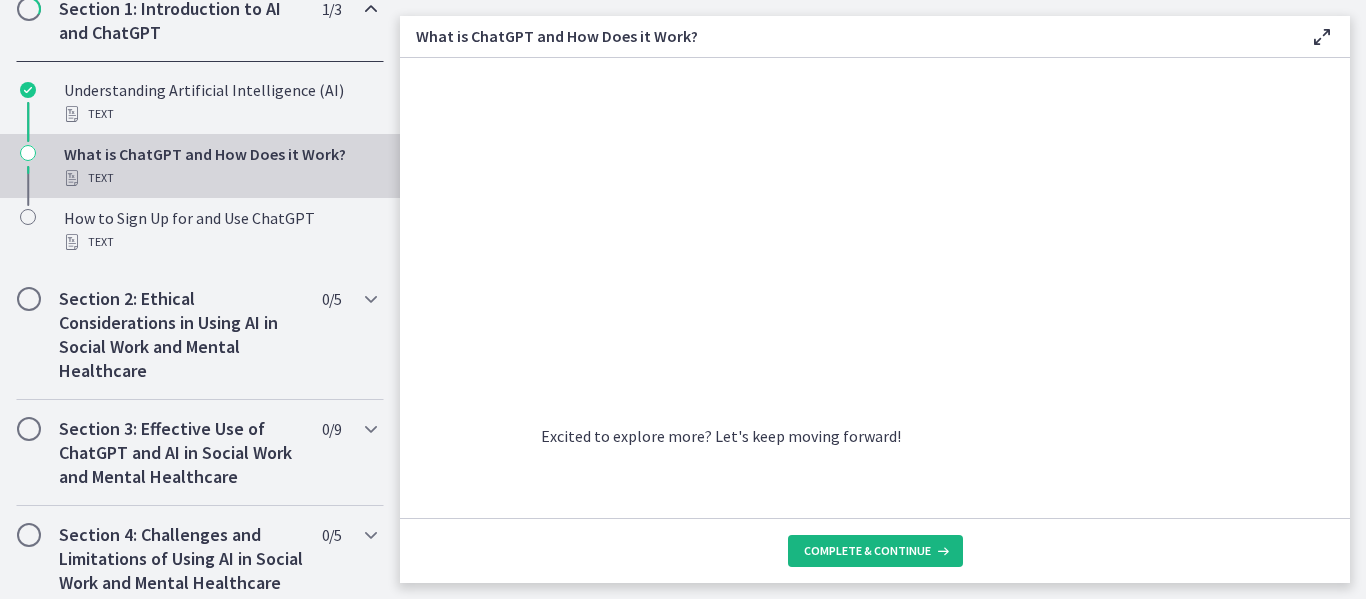 click on "Complete & continue" at bounding box center (867, 551) 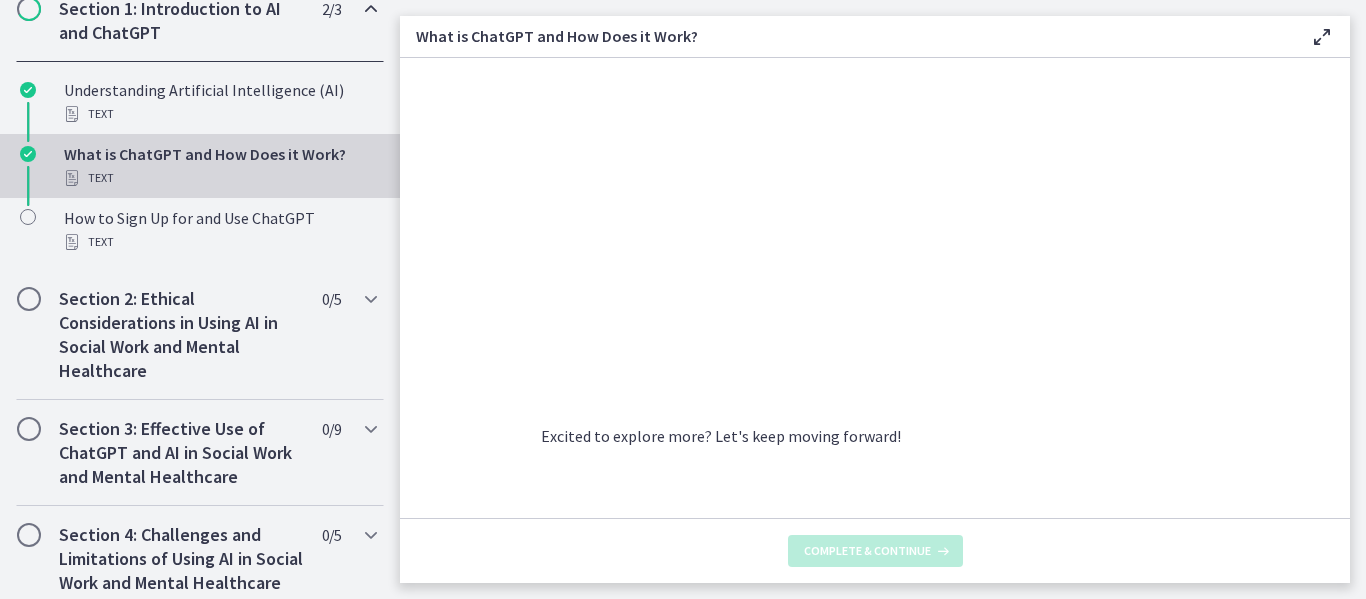 scroll, scrollTop: 0, scrollLeft: 0, axis: both 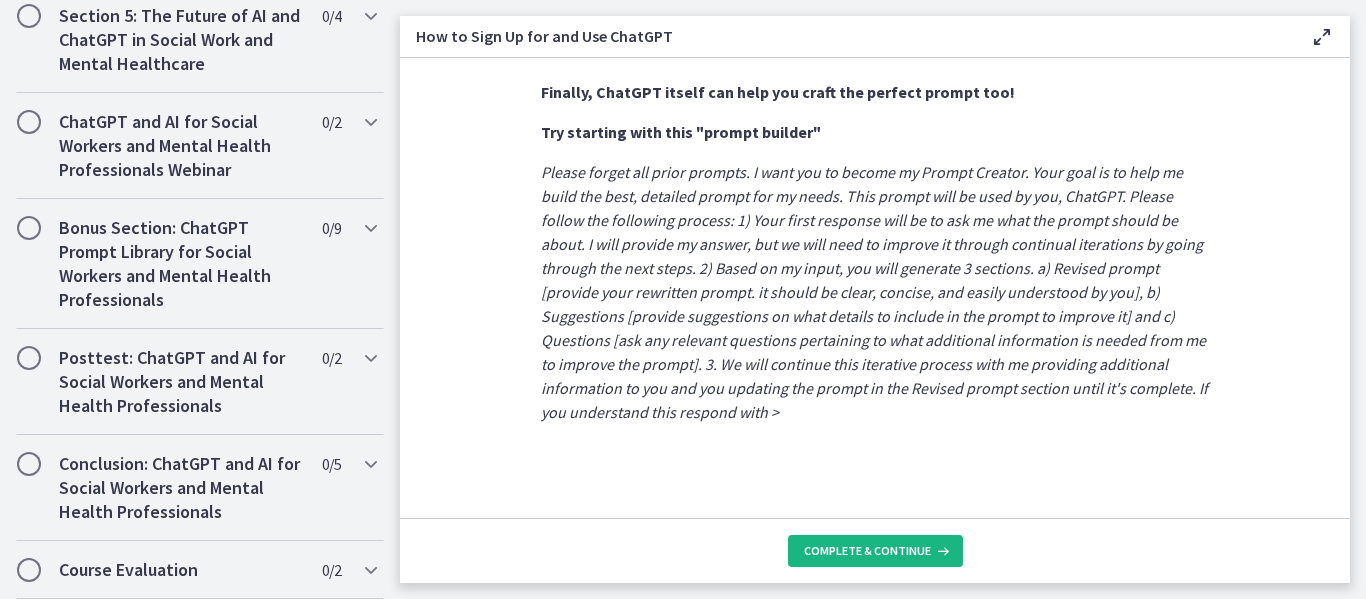 click on "Complete & continue" at bounding box center [867, 551] 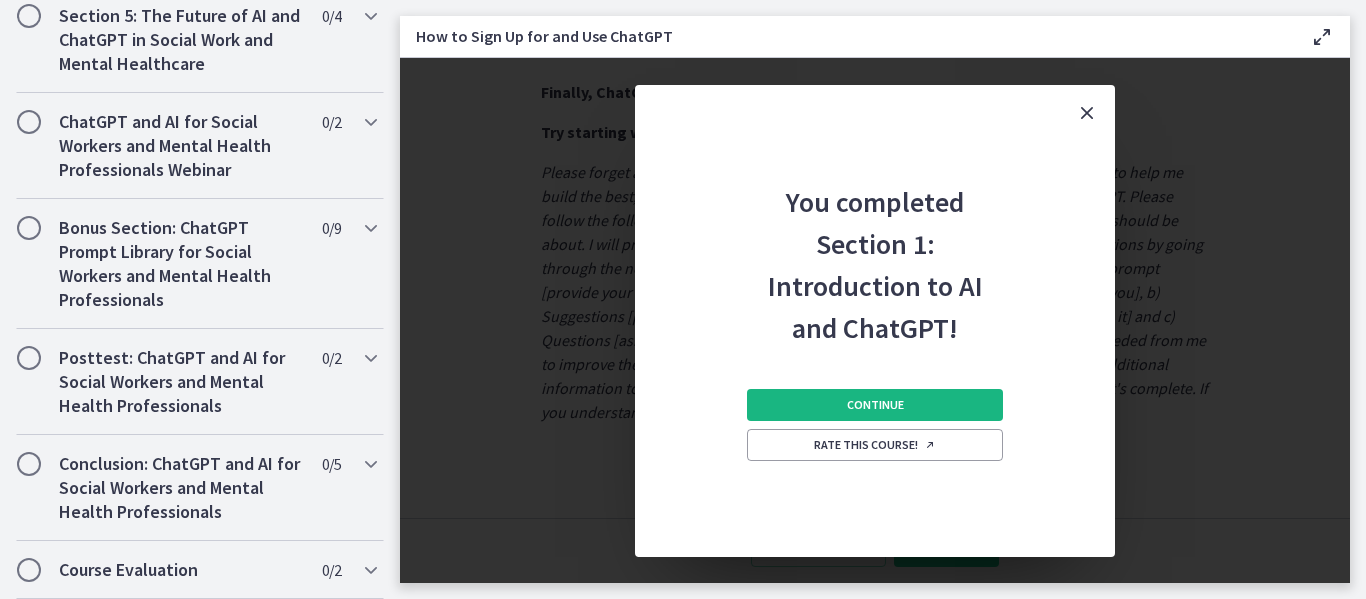 click on "Continue" at bounding box center [875, 405] 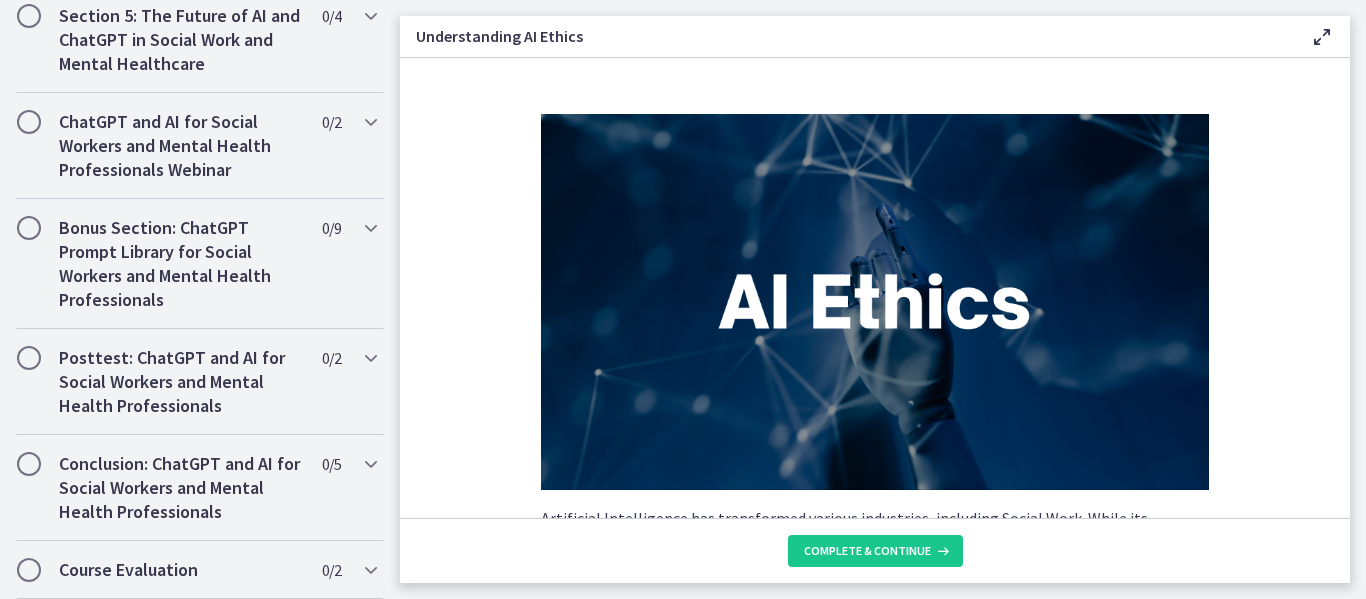 scroll, scrollTop: 1349, scrollLeft: 0, axis: vertical 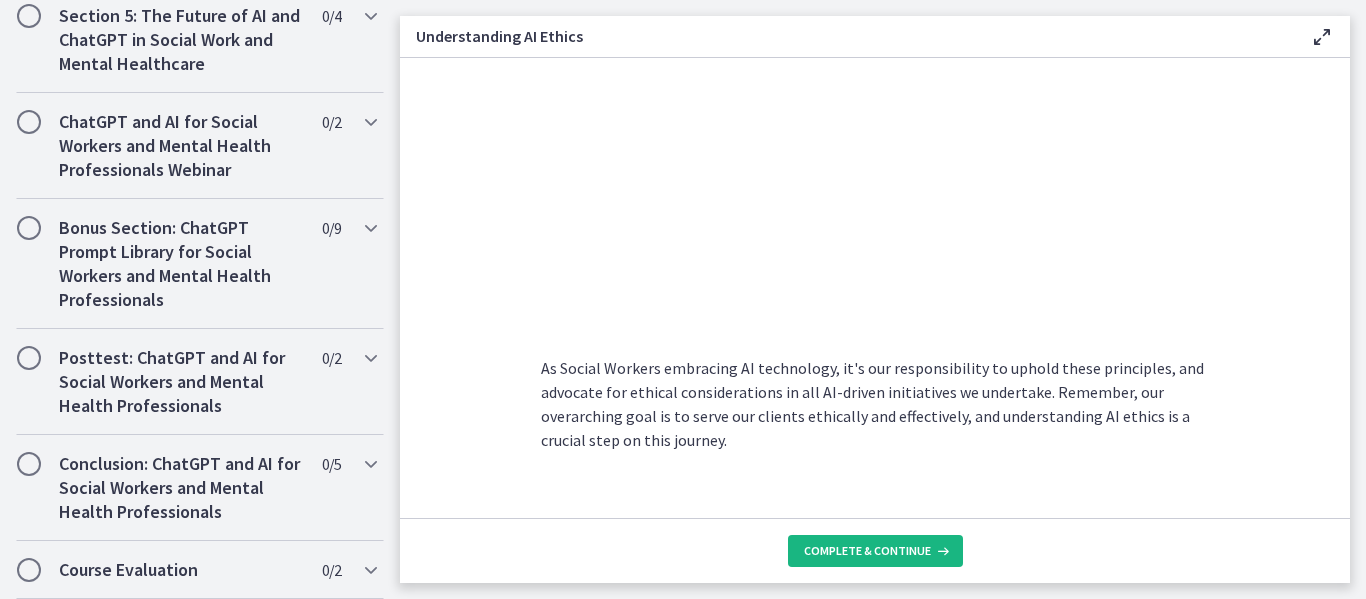 click on "Complete & continue" at bounding box center [867, 551] 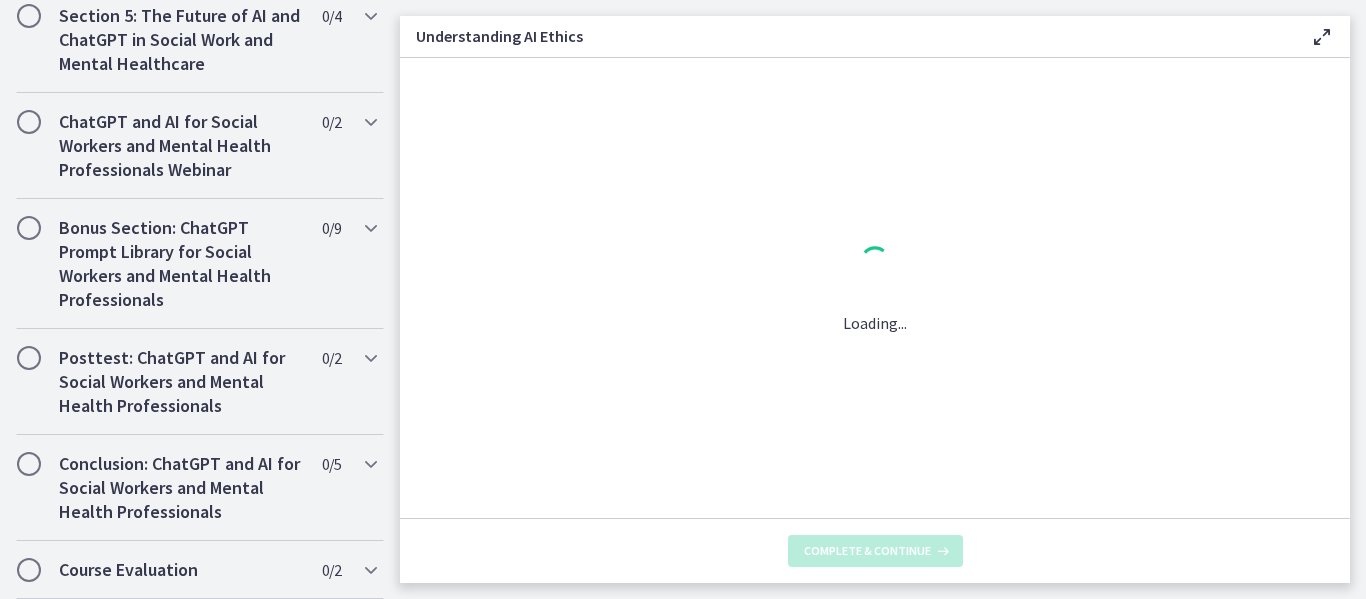 scroll, scrollTop: 0, scrollLeft: 0, axis: both 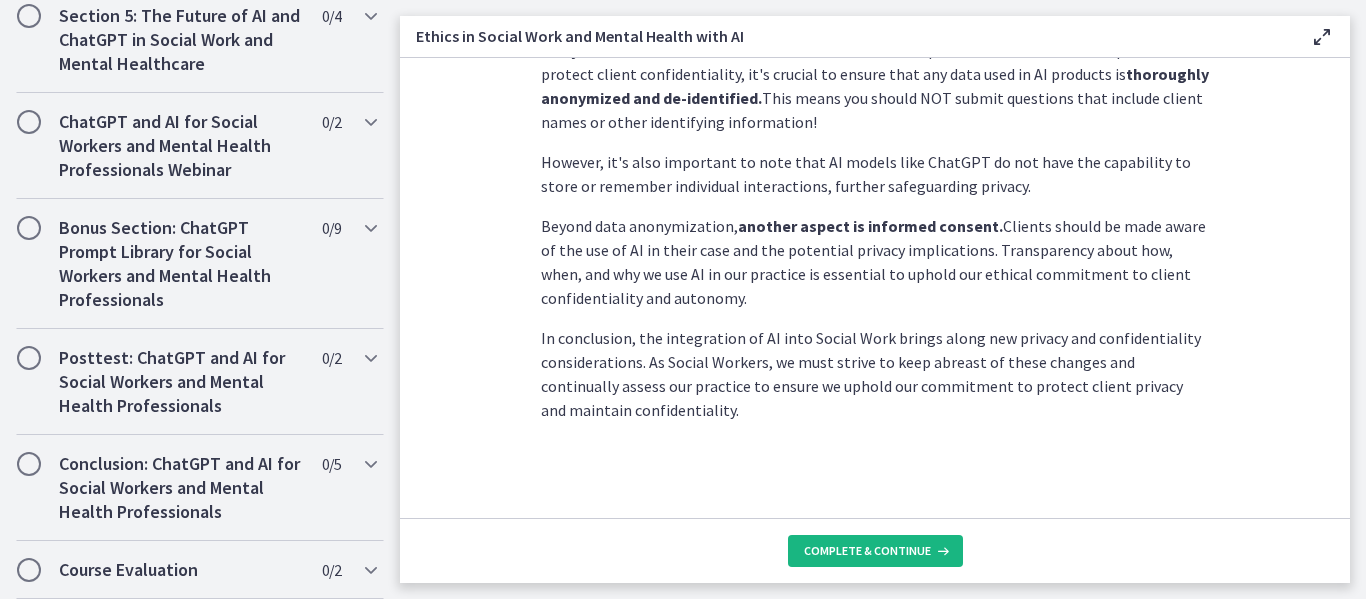 click on "Complete & continue" at bounding box center [867, 551] 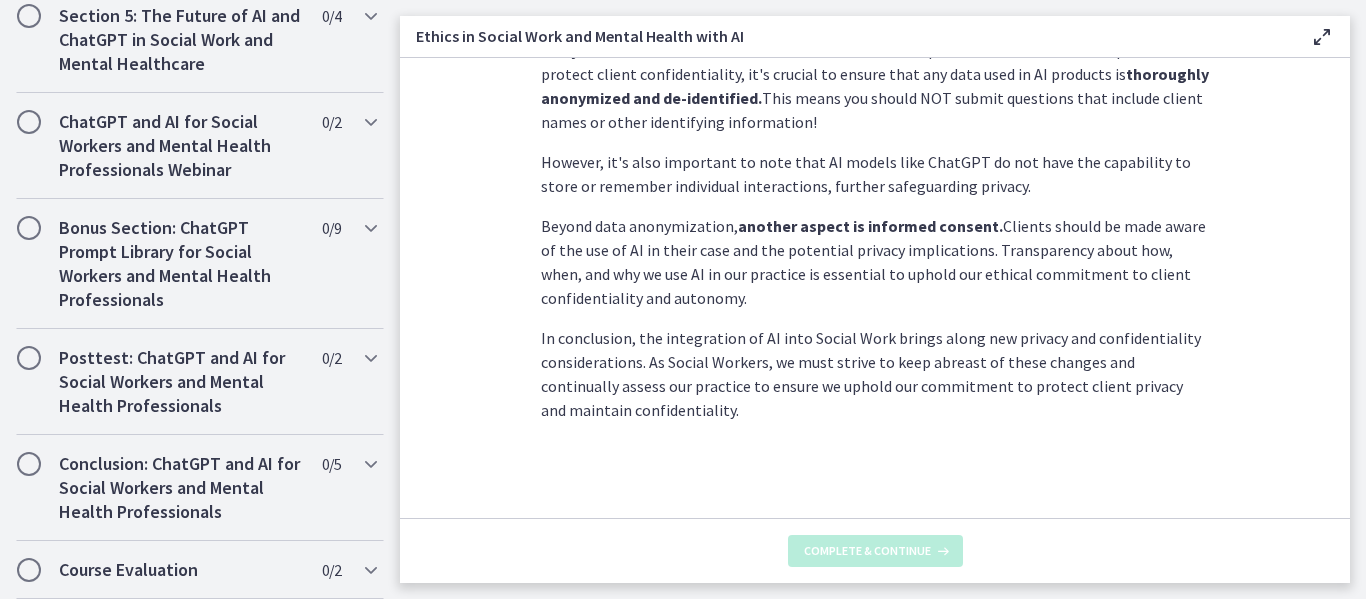 scroll, scrollTop: 0, scrollLeft: 0, axis: both 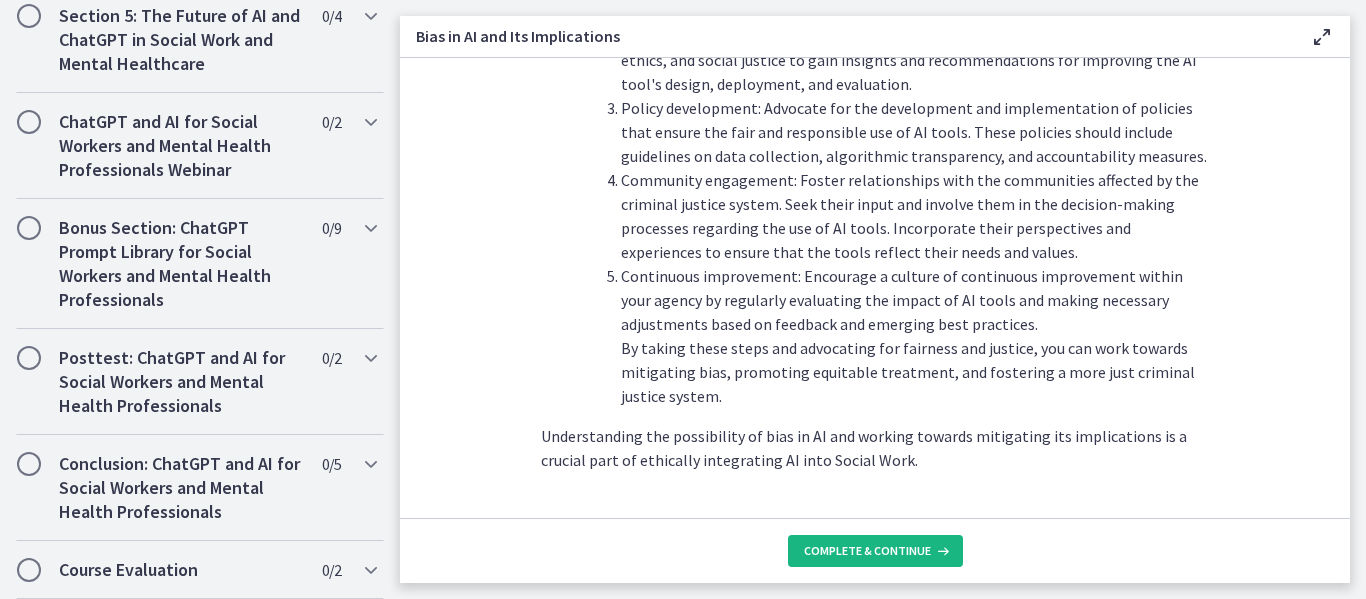 click on "Complete & continue" at bounding box center [875, 551] 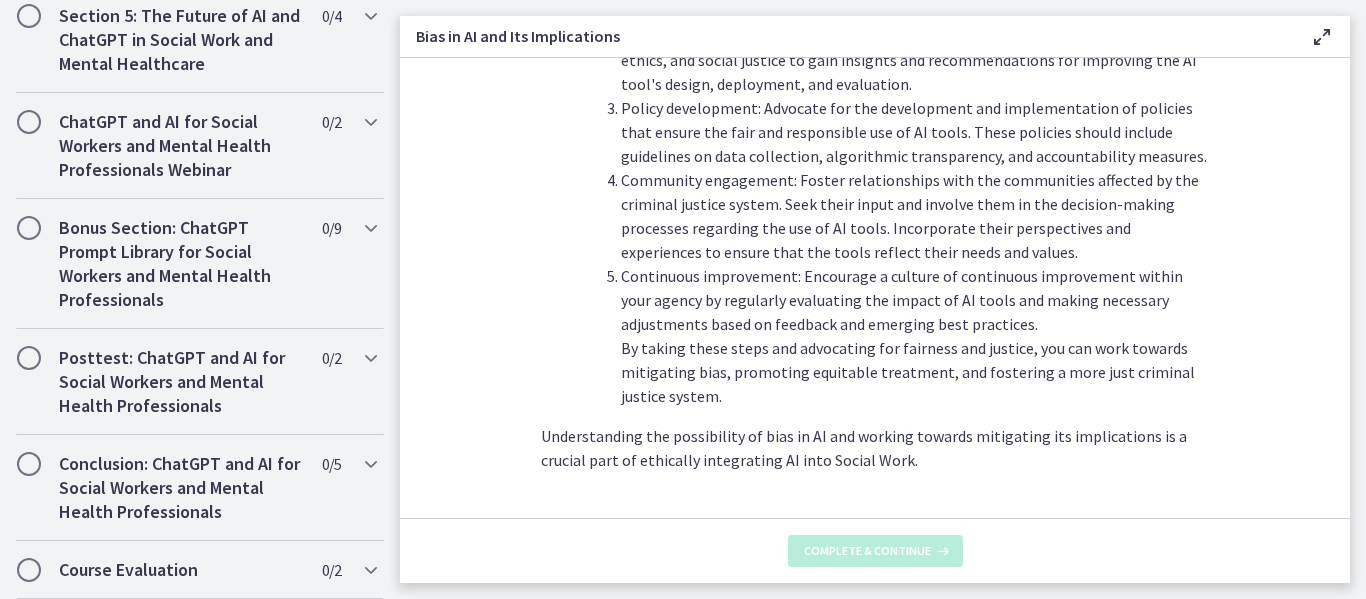 scroll, scrollTop: 0, scrollLeft: 0, axis: both 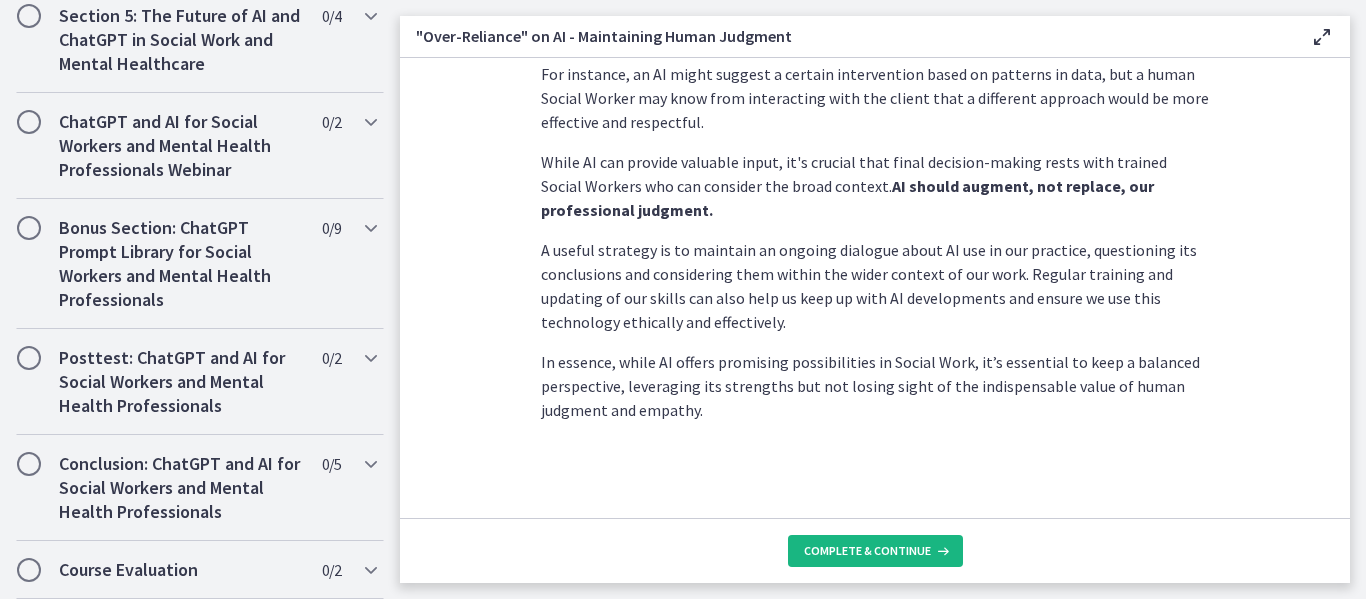 click on "Complete & continue" at bounding box center (875, 551) 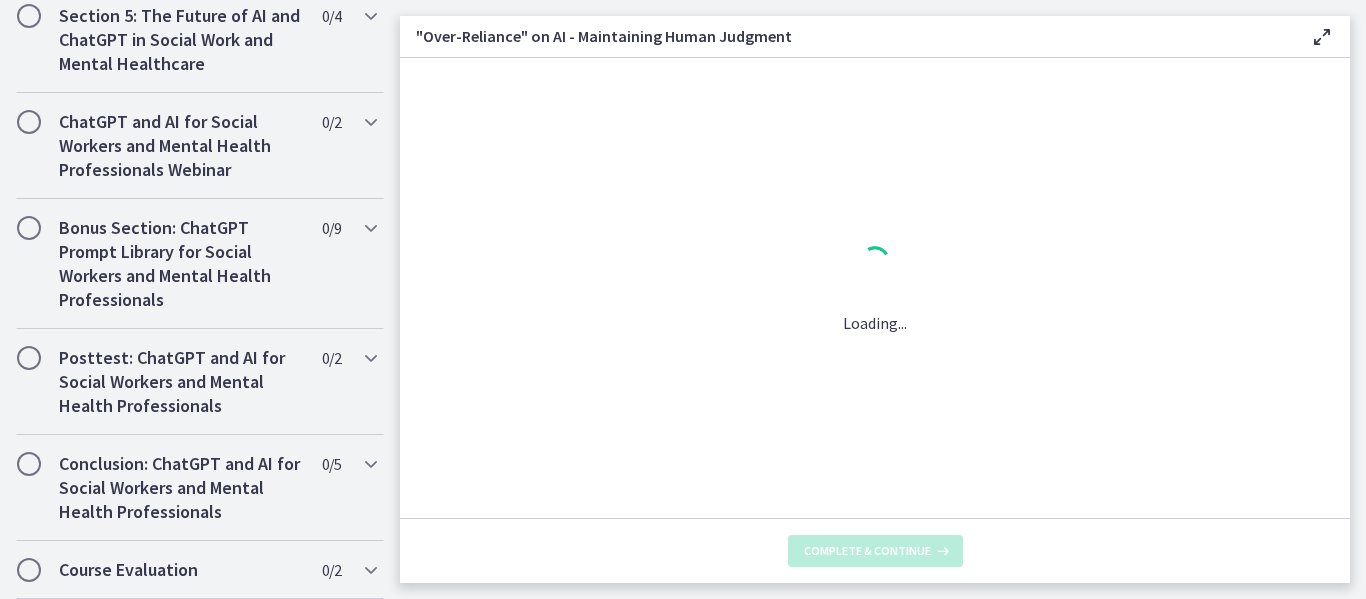 scroll, scrollTop: 0, scrollLeft: 0, axis: both 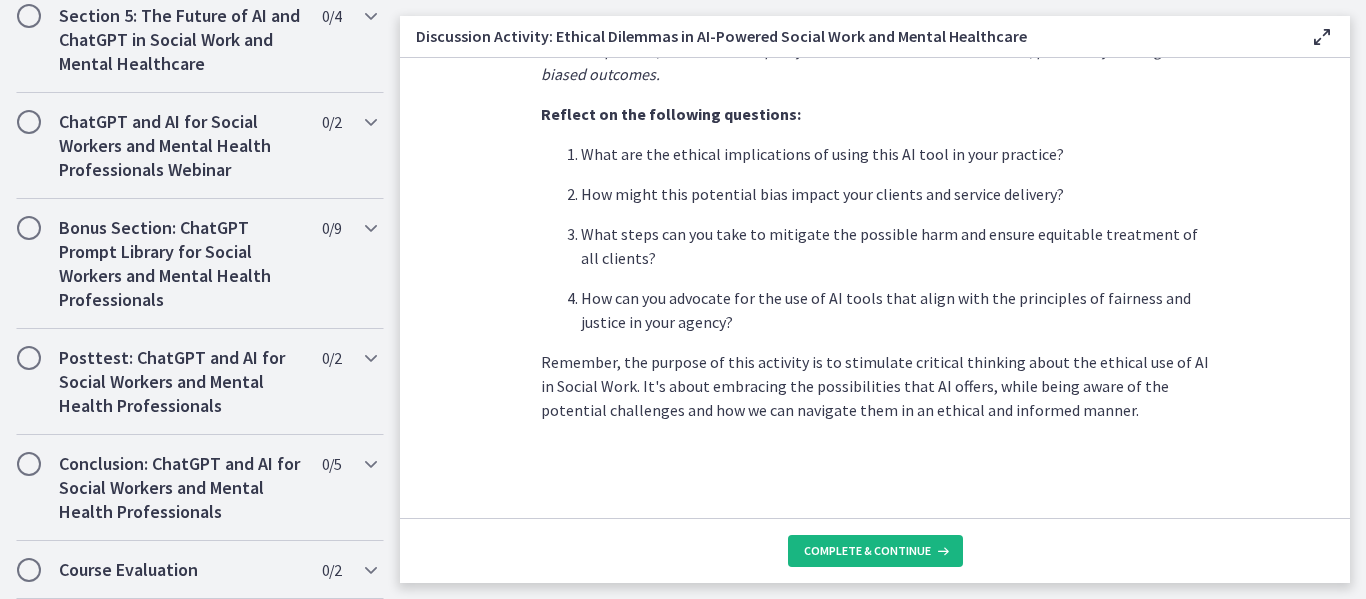 click on "Complete & continue" at bounding box center (867, 551) 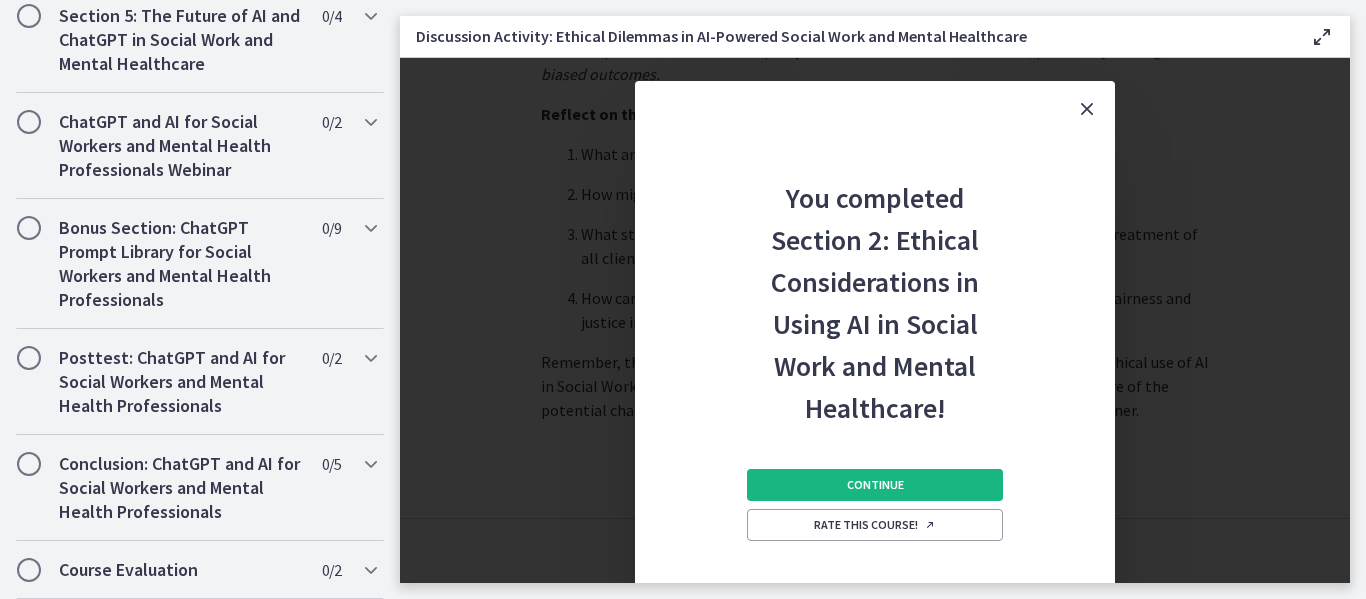 click on "Continue" at bounding box center [875, 485] 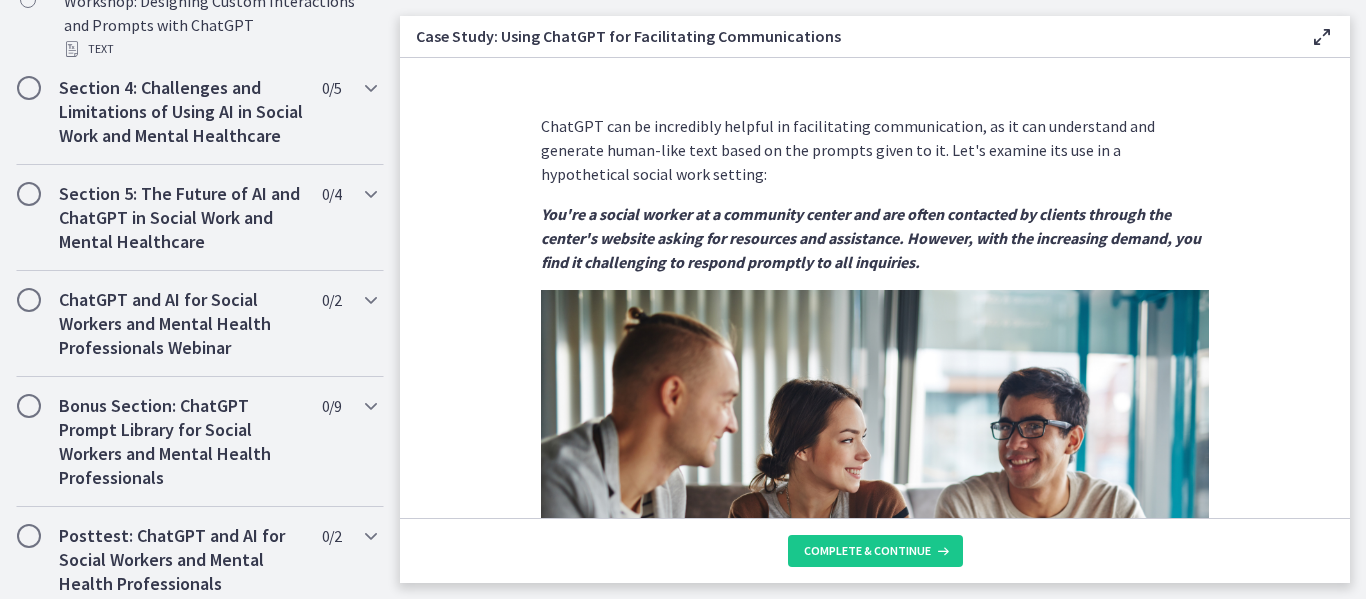 scroll, scrollTop: 1725, scrollLeft: 0, axis: vertical 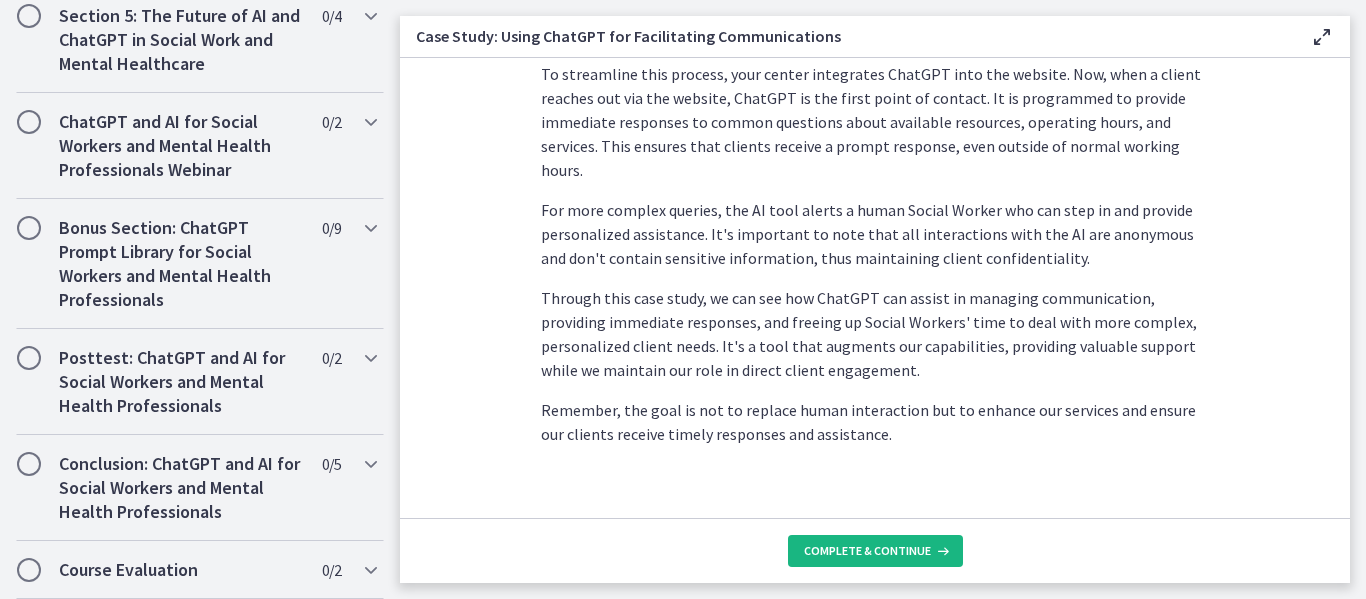 click on "Complete & continue" at bounding box center (867, 551) 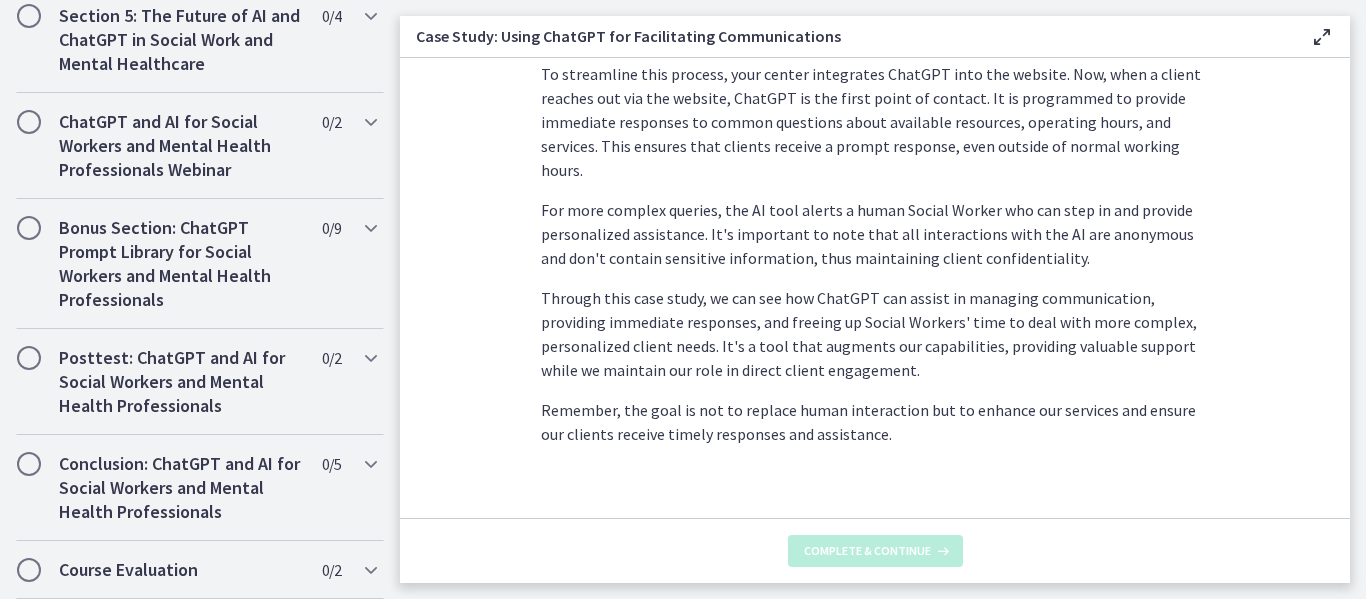 scroll, scrollTop: 0, scrollLeft: 0, axis: both 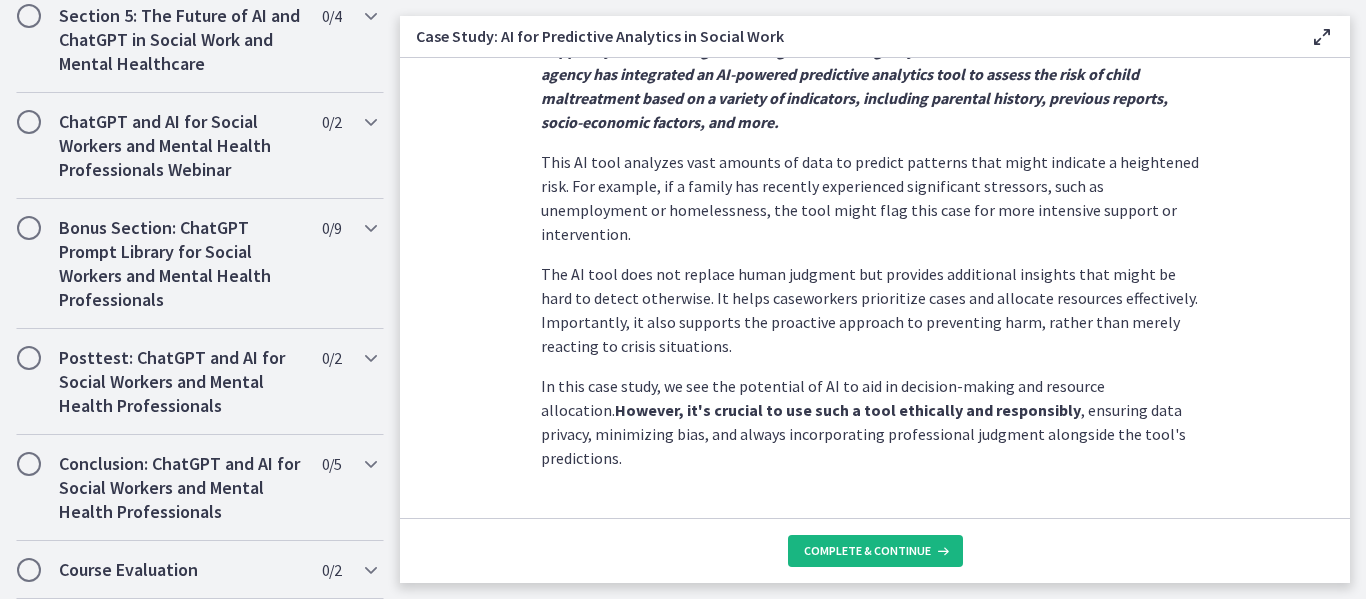 click on "Complete & continue" at bounding box center (867, 551) 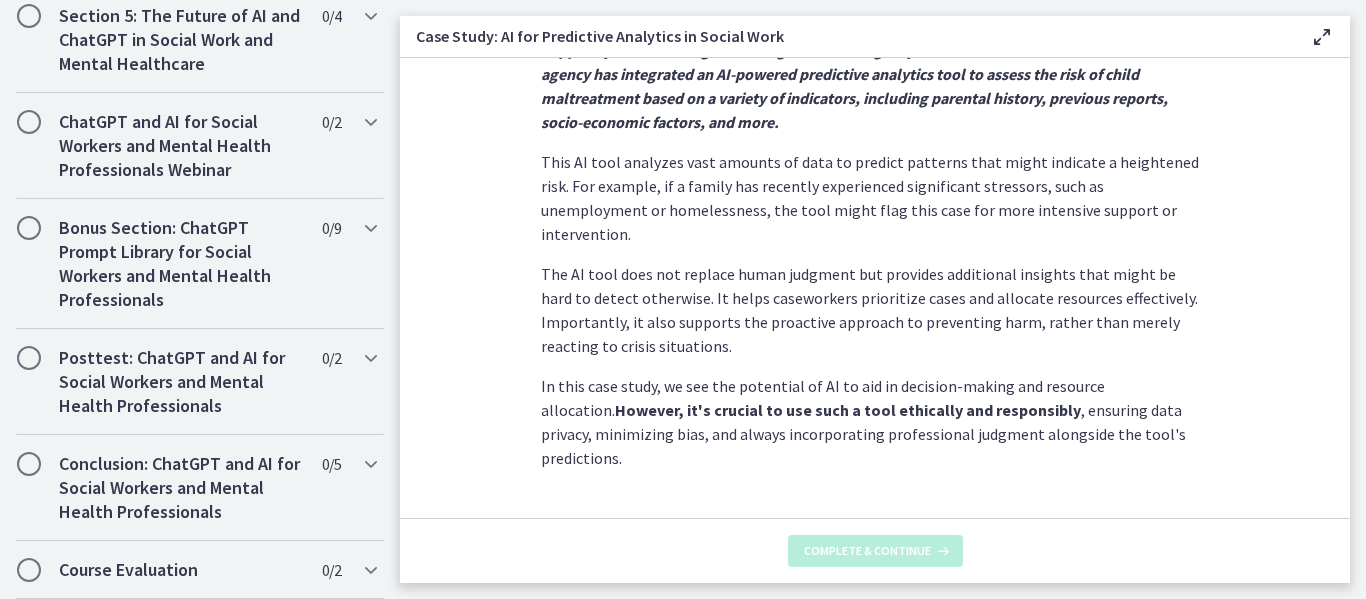 scroll, scrollTop: 0, scrollLeft: 0, axis: both 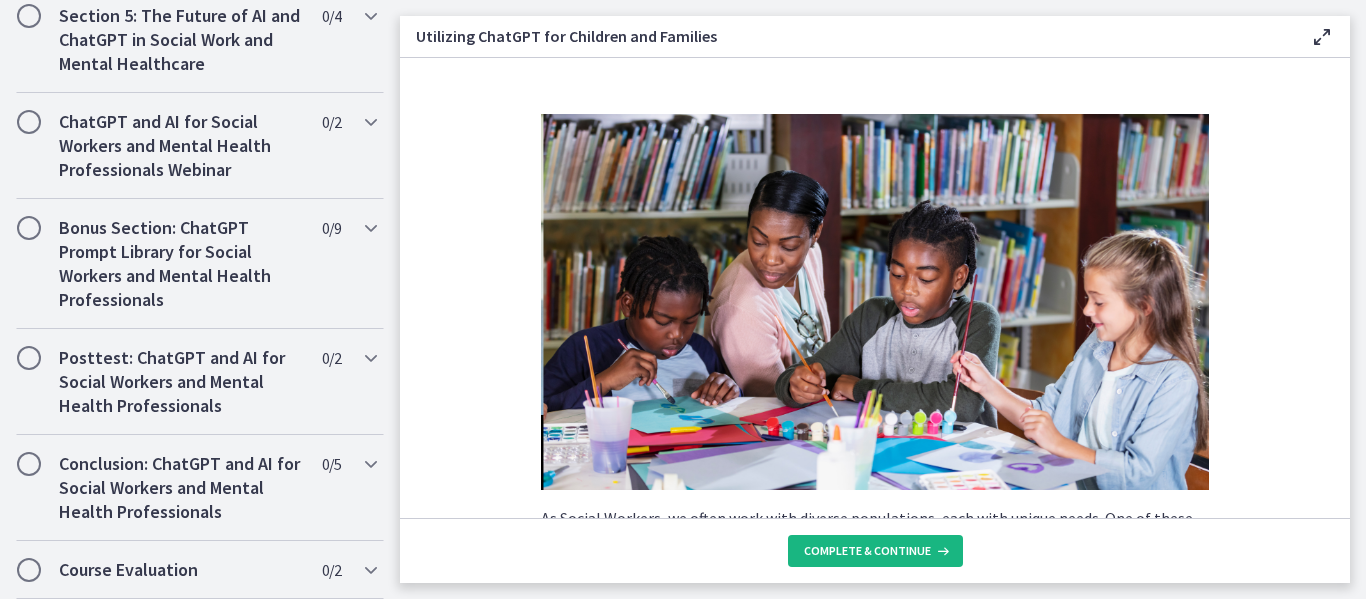 click on "Complete & continue" at bounding box center [867, 551] 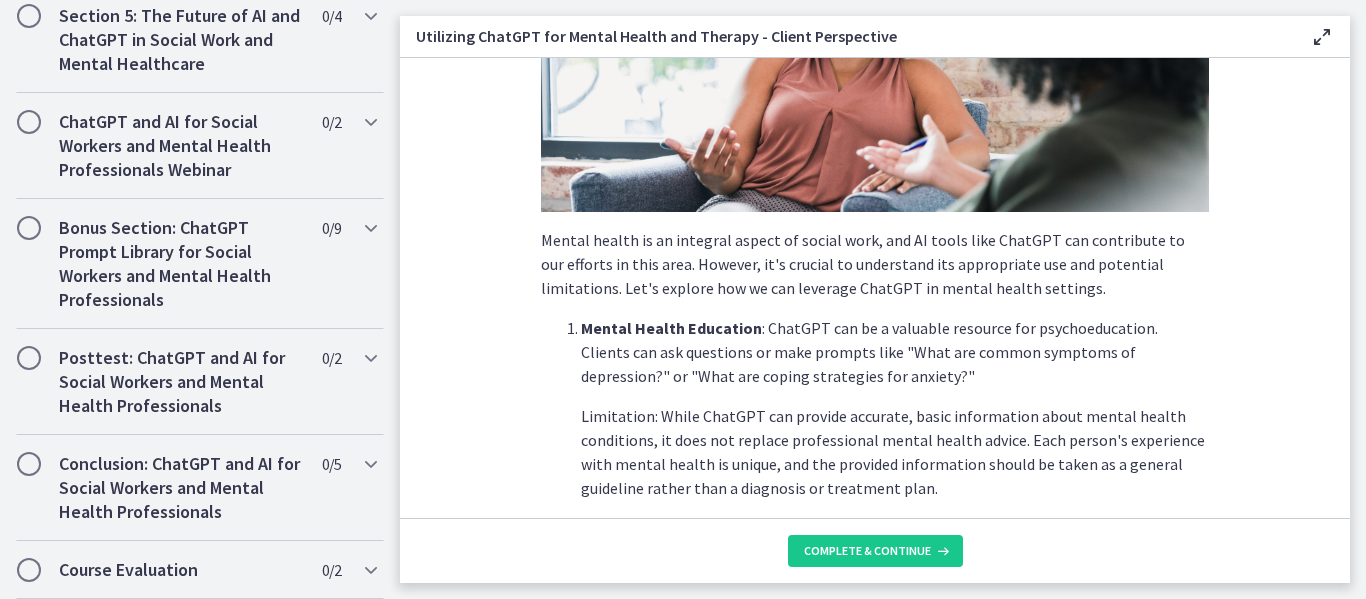 scroll, scrollTop: 378, scrollLeft: 0, axis: vertical 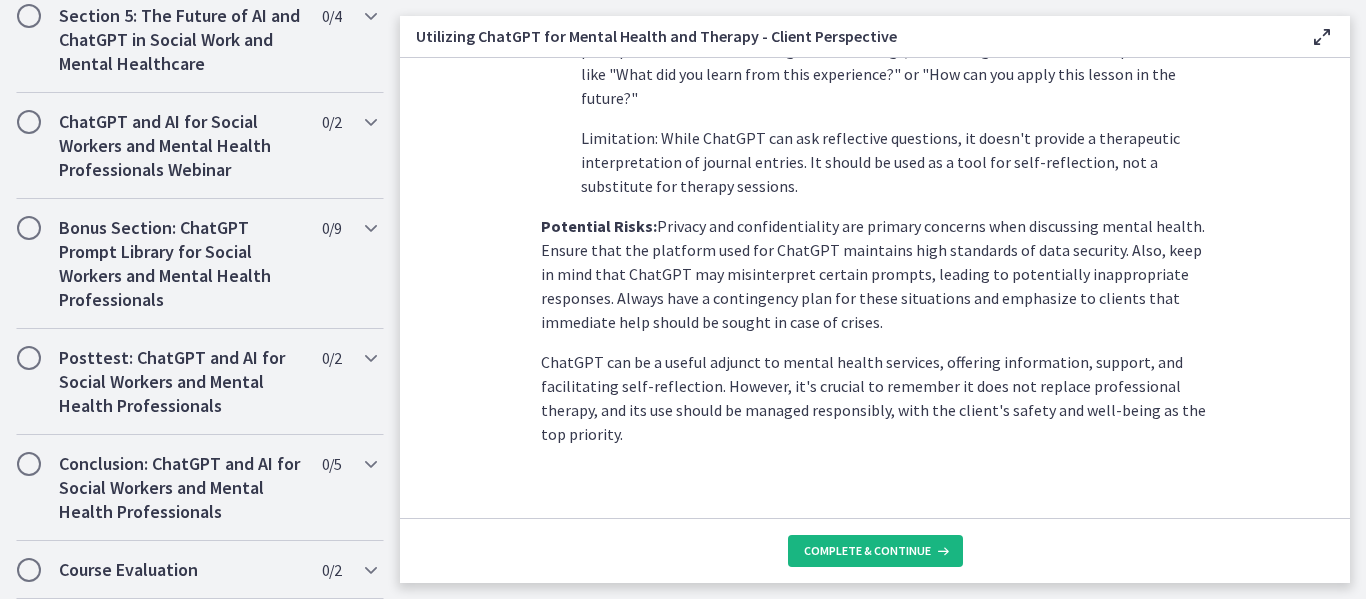 click on "Complete & continue" at bounding box center [867, 551] 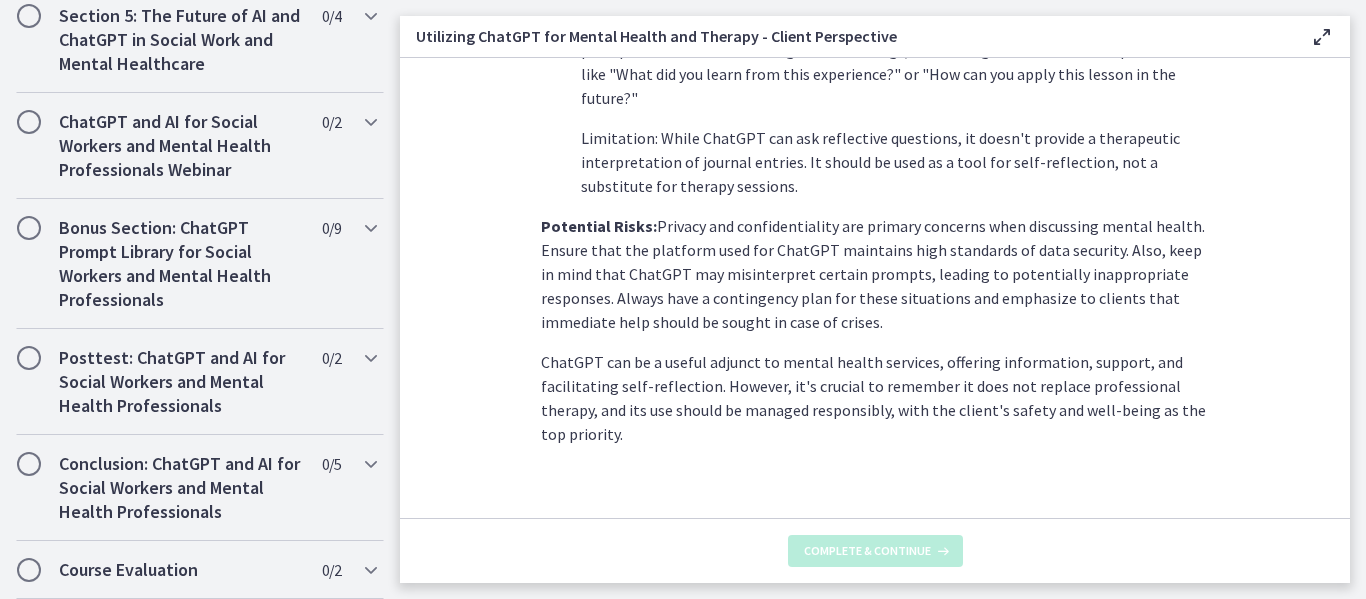 scroll, scrollTop: 0, scrollLeft: 0, axis: both 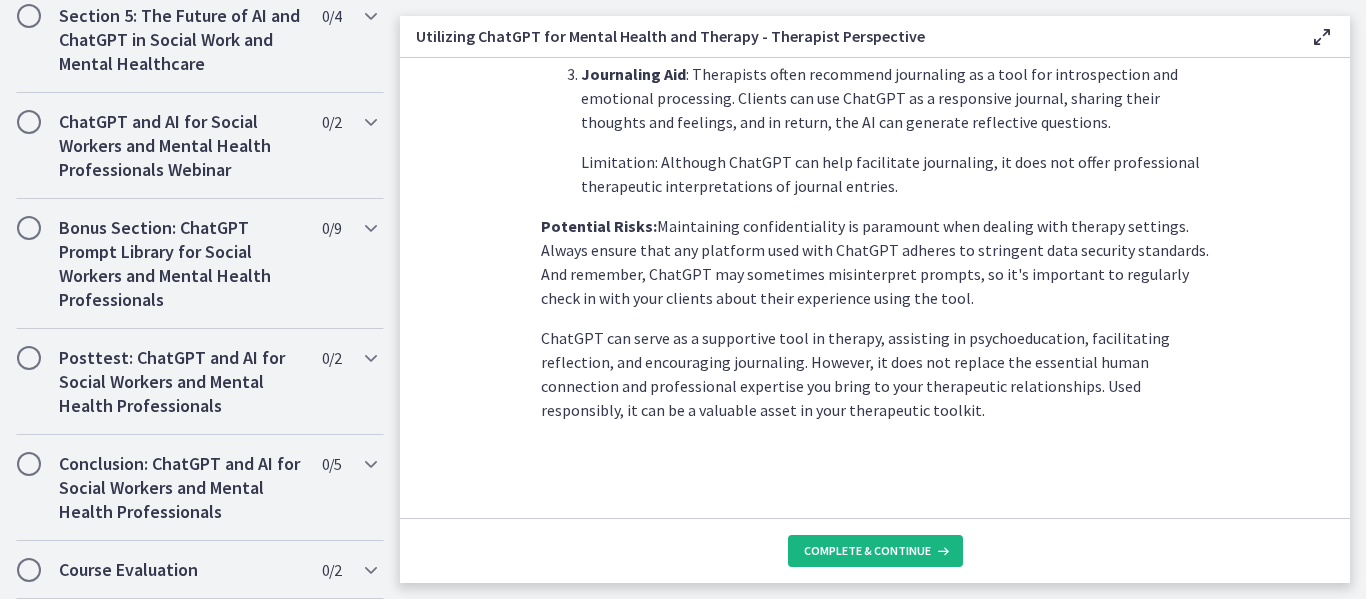 click on "Complete & continue" at bounding box center (867, 551) 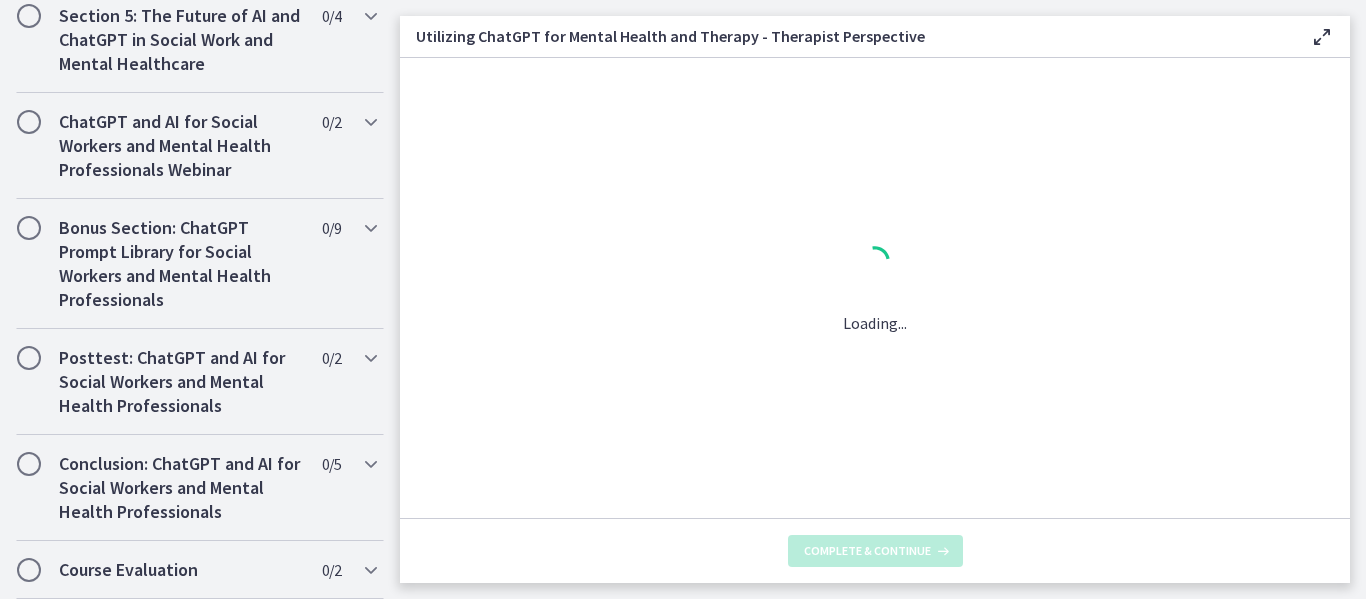 scroll, scrollTop: 0, scrollLeft: 0, axis: both 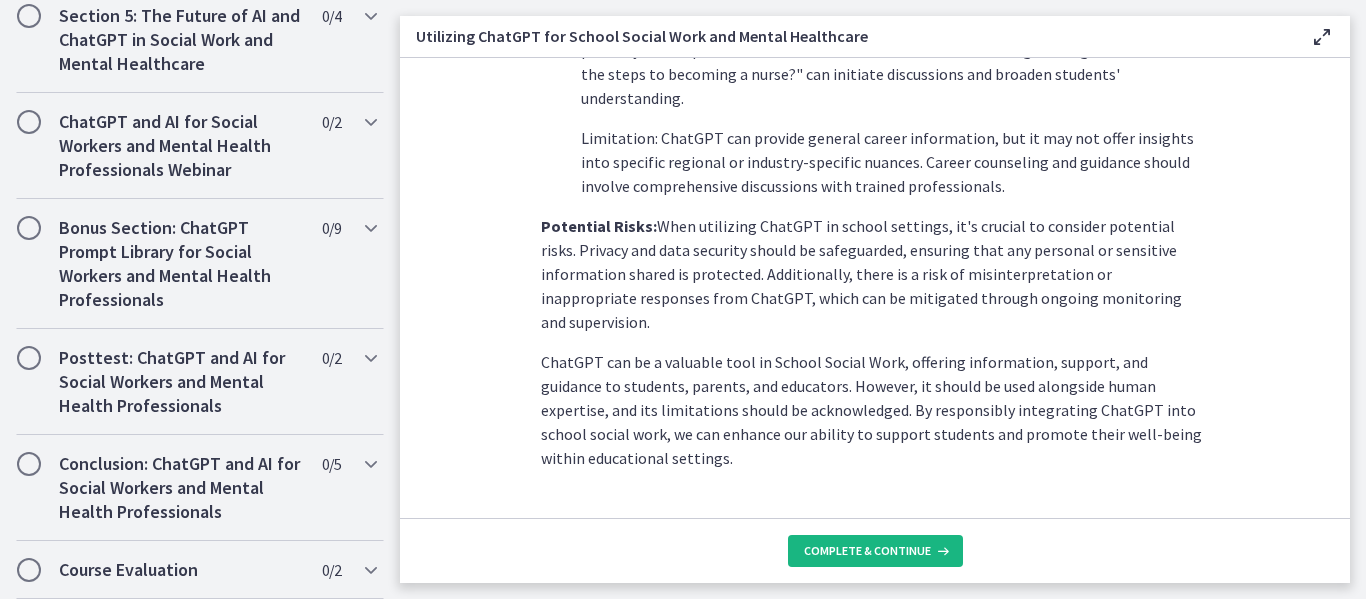 click on "Complete & continue" at bounding box center [867, 551] 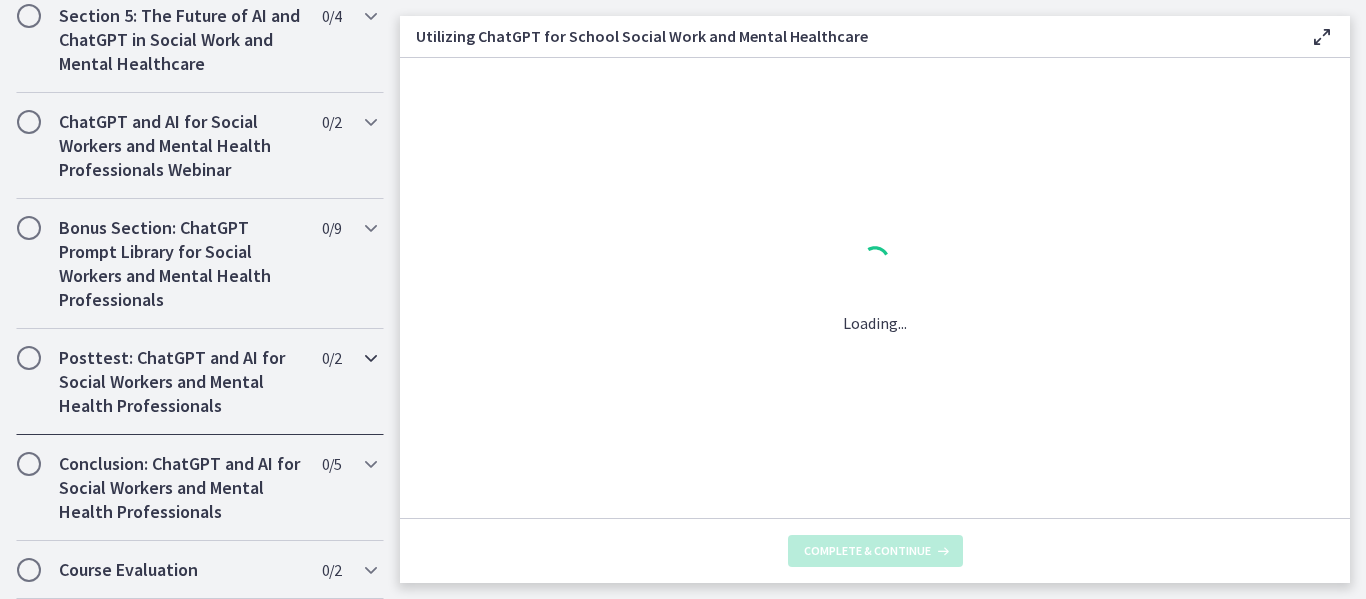 scroll, scrollTop: 0, scrollLeft: 0, axis: both 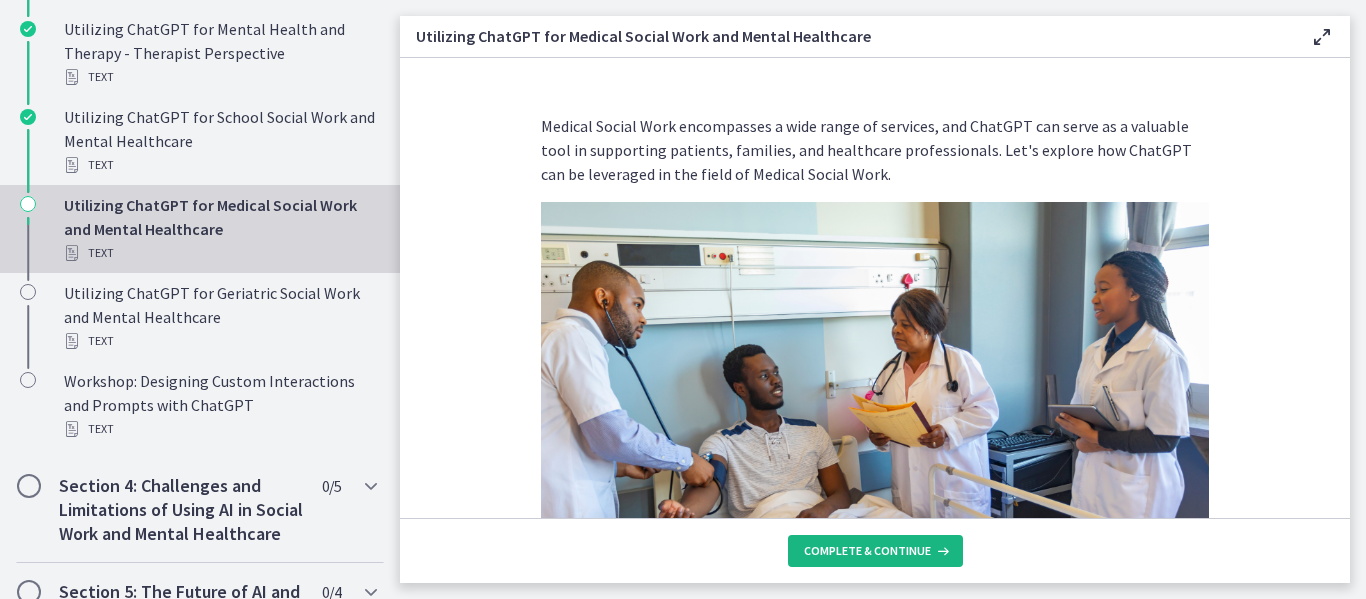 click on "Complete & continue" at bounding box center [867, 551] 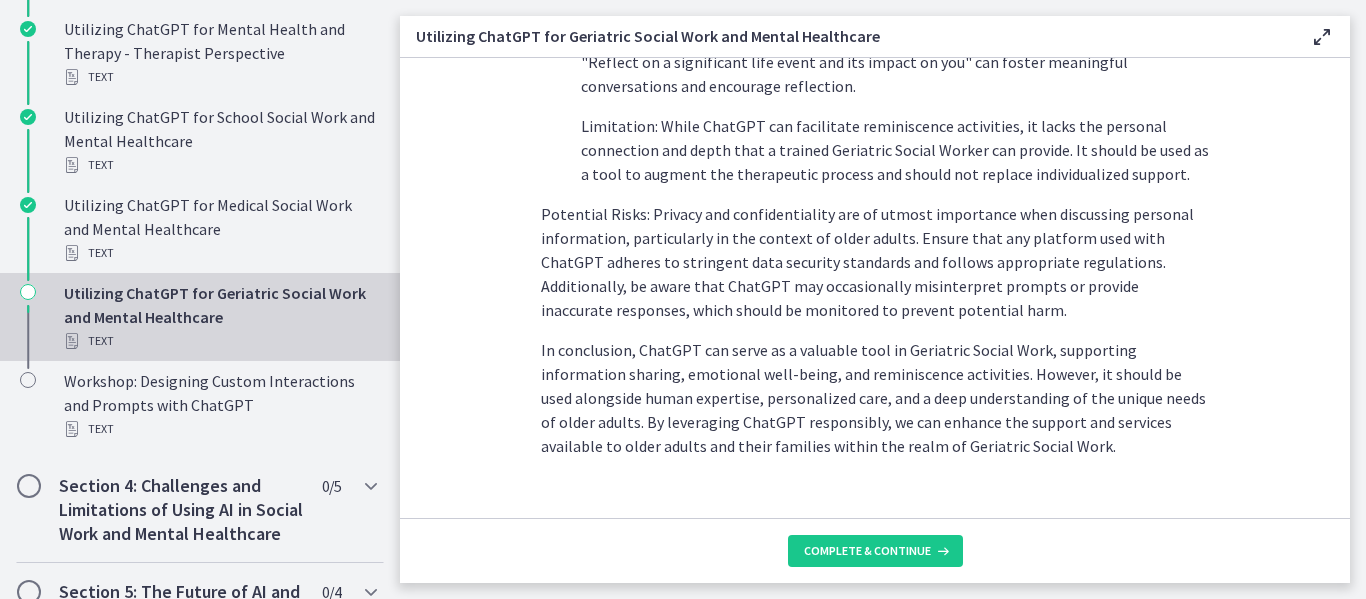 scroll, scrollTop: 1052, scrollLeft: 0, axis: vertical 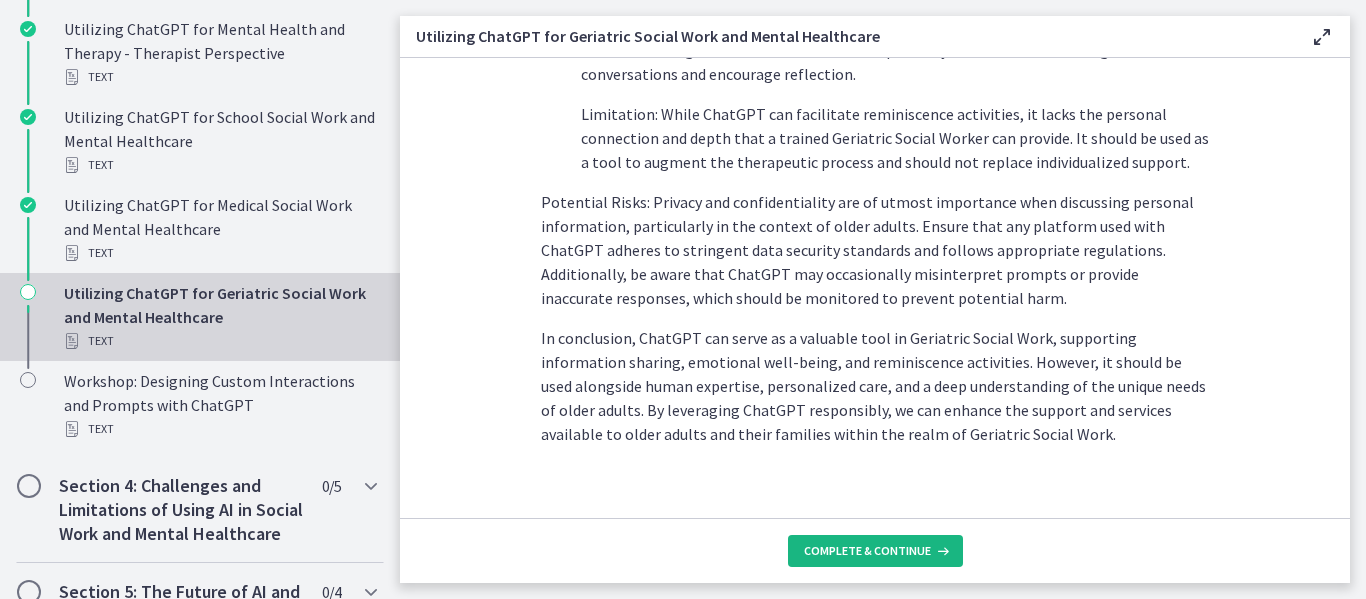 click on "Complete & continue" at bounding box center [867, 551] 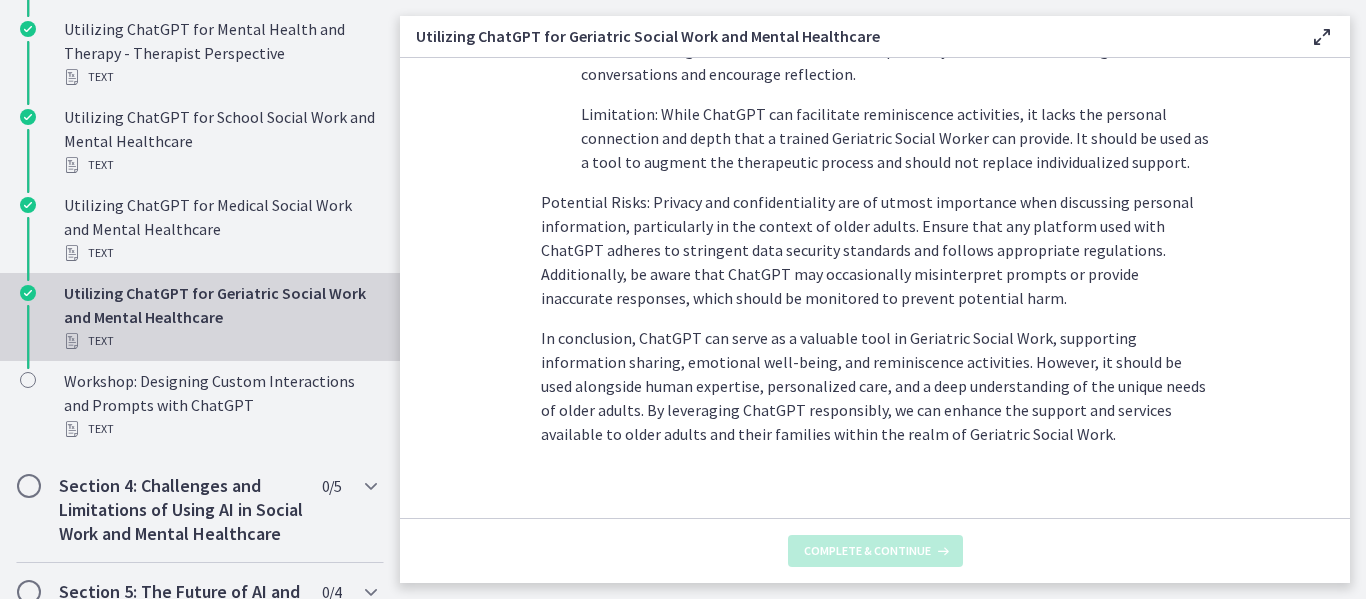 scroll, scrollTop: 0, scrollLeft: 0, axis: both 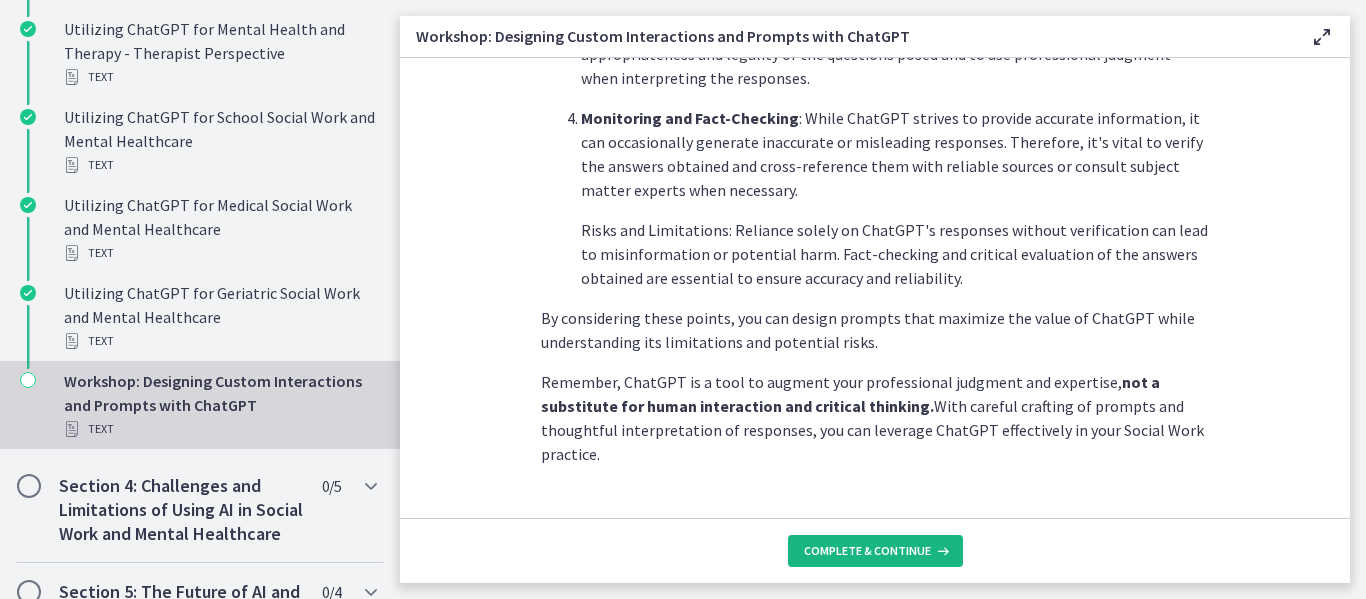 click on "Complete & continue" at bounding box center [867, 551] 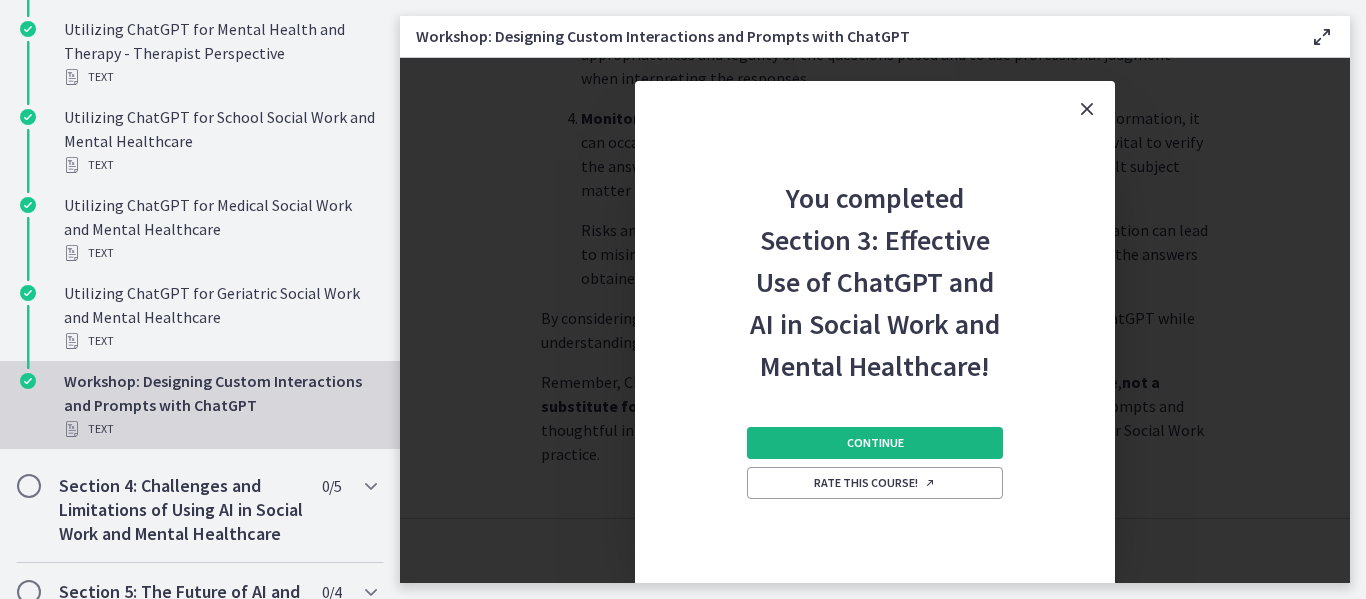 click on "Continue" at bounding box center [875, 443] 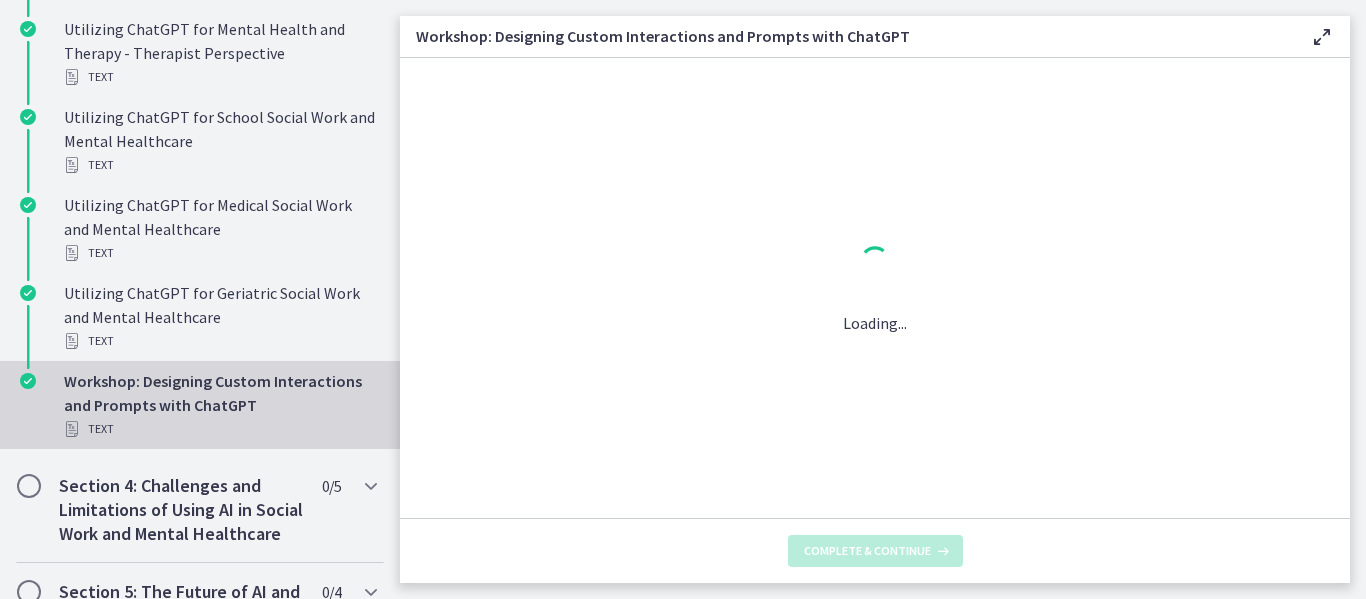 scroll, scrollTop: 0, scrollLeft: 0, axis: both 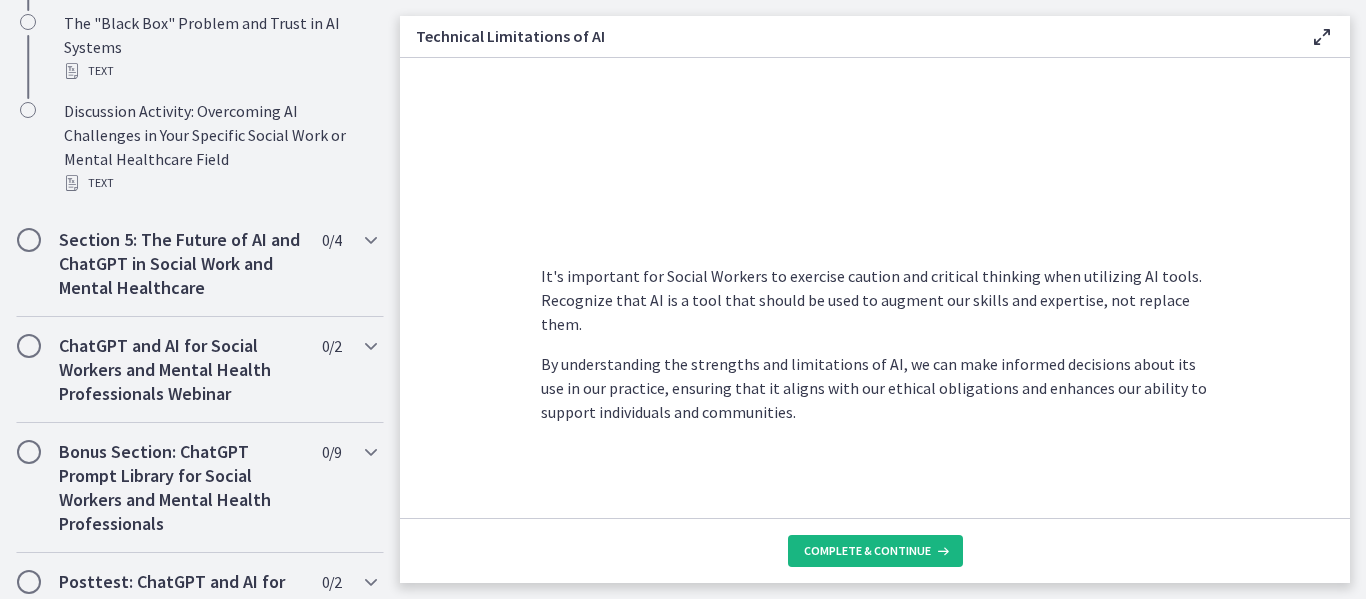 click on "Complete & continue" at bounding box center [875, 551] 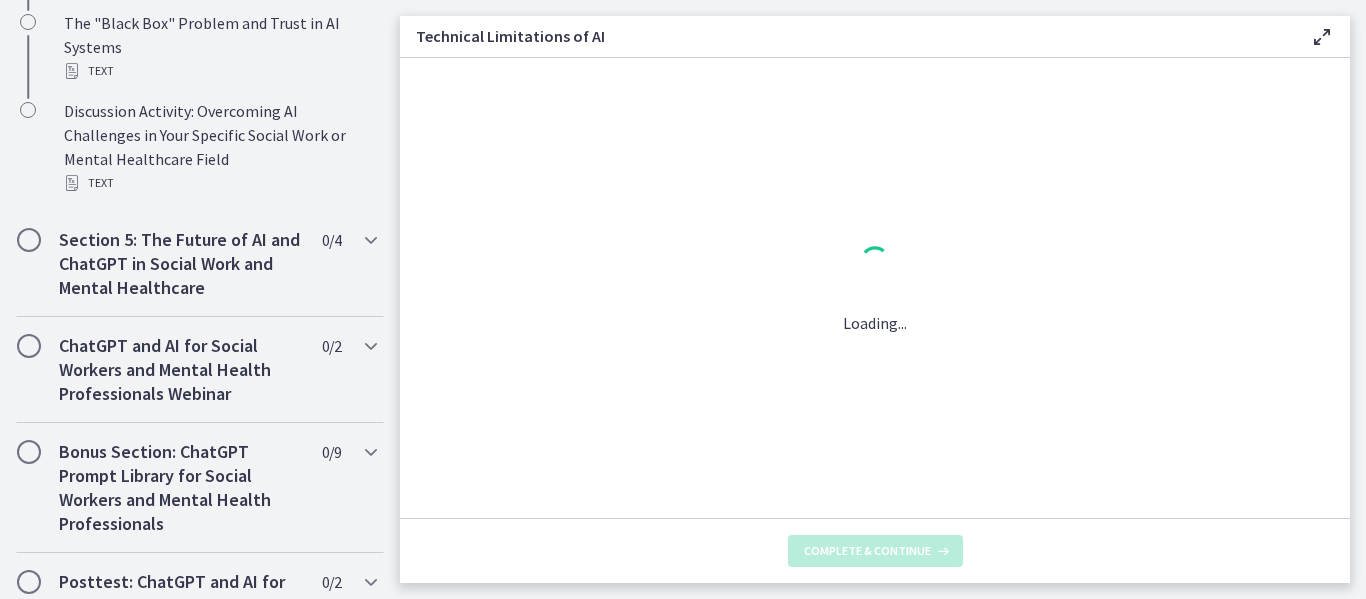 scroll, scrollTop: 0, scrollLeft: 0, axis: both 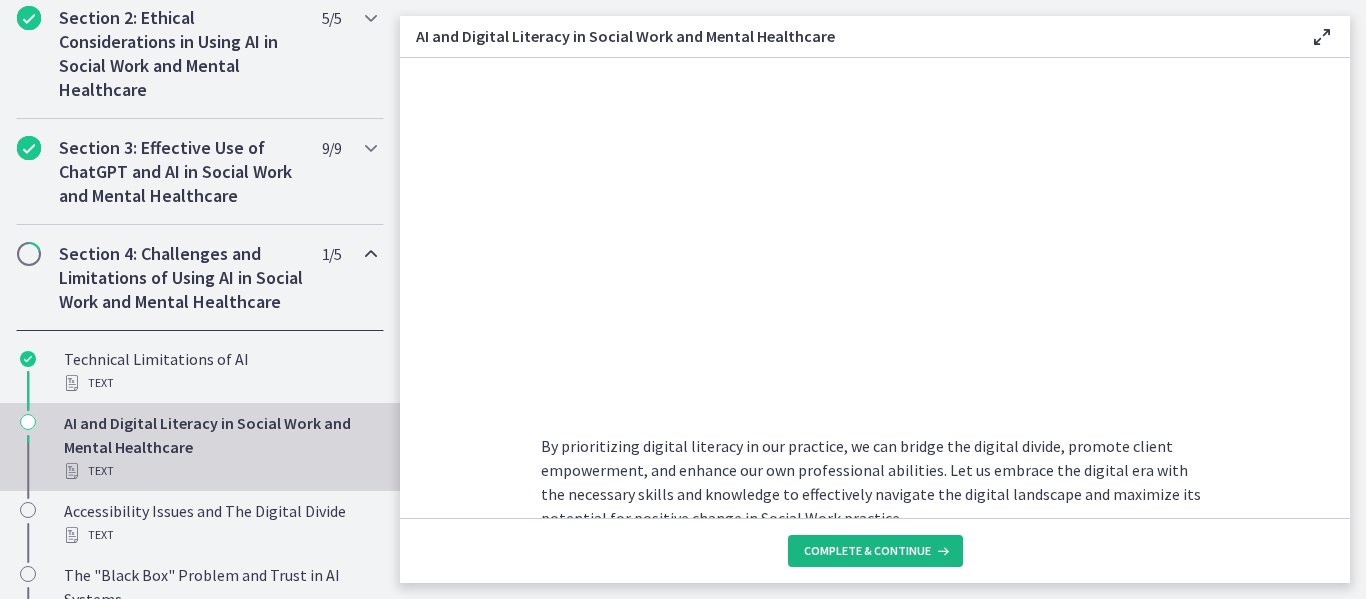 click on "Complete & continue" at bounding box center [867, 551] 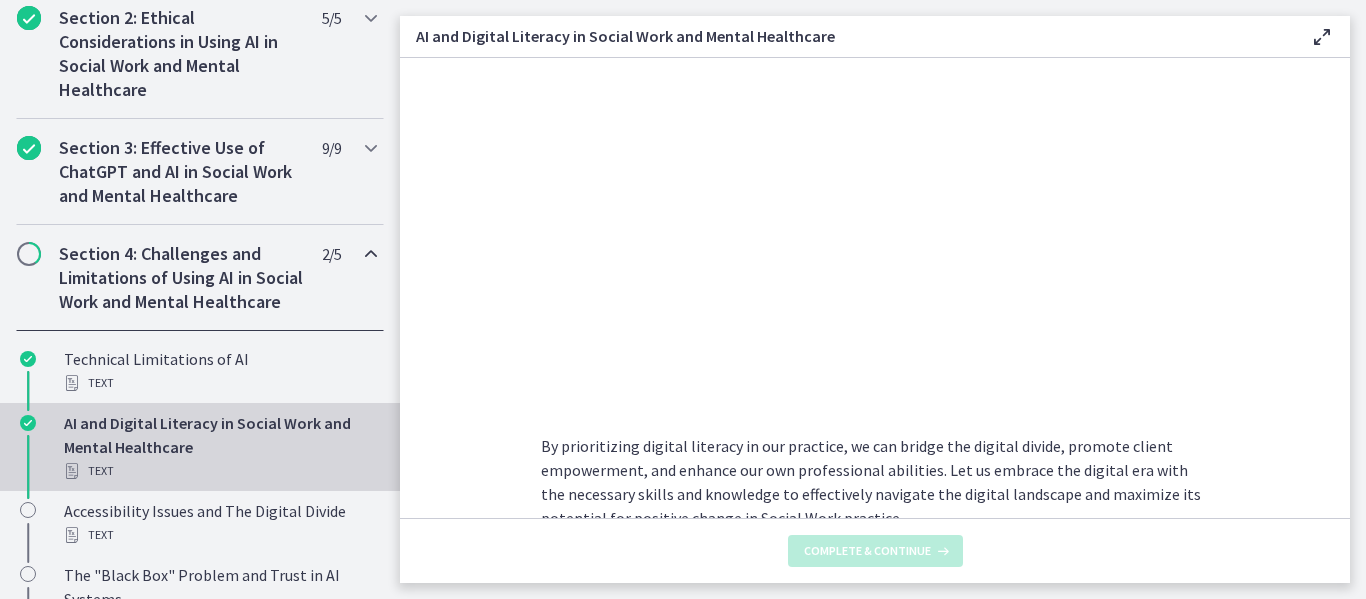 scroll, scrollTop: 0, scrollLeft: 0, axis: both 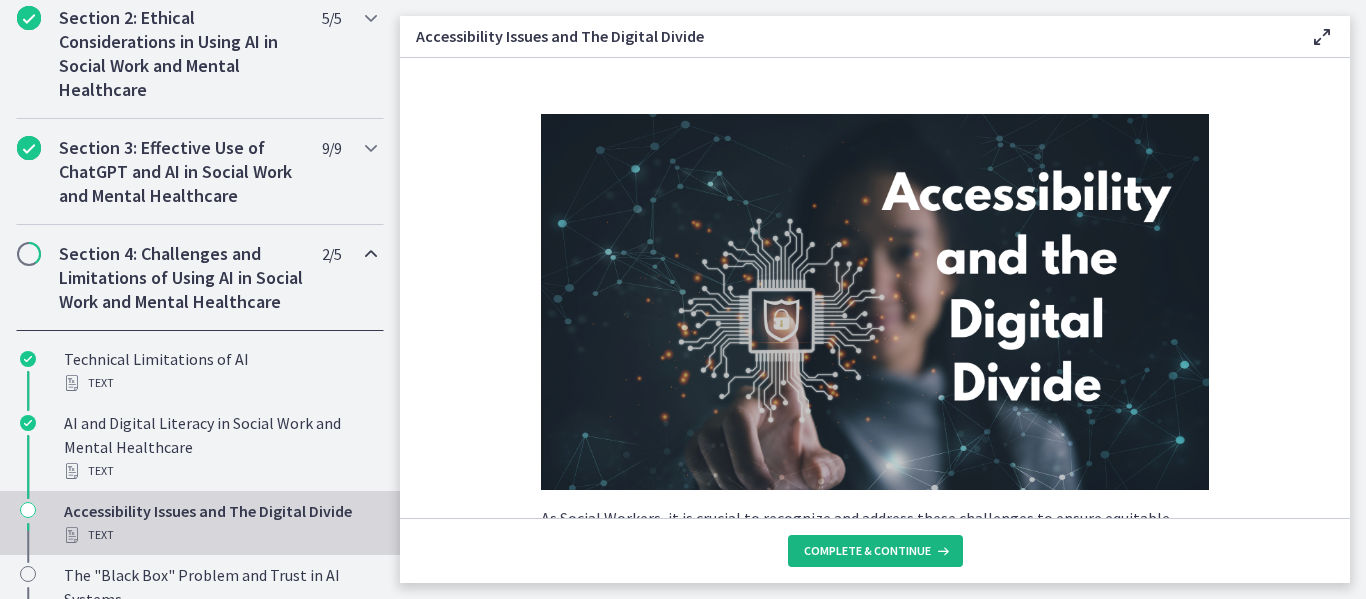 click on "Complete & continue" at bounding box center (867, 551) 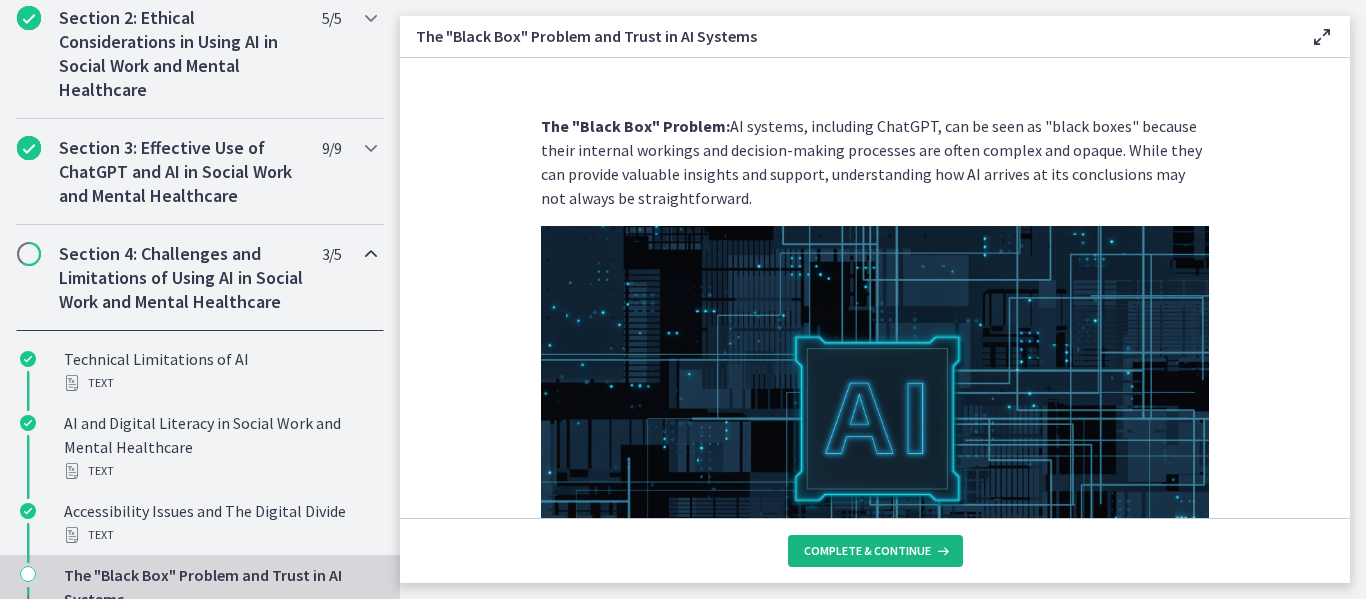 click on "Complete & continue" at bounding box center (867, 551) 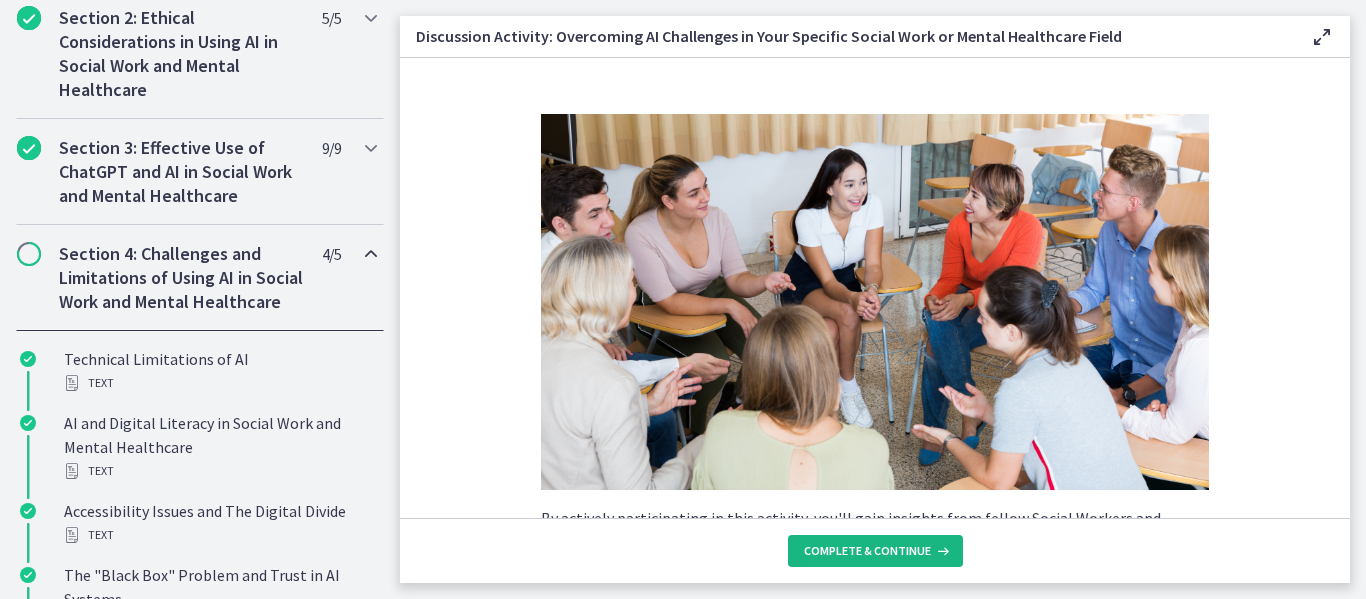 click on "Complete & continue" at bounding box center (867, 551) 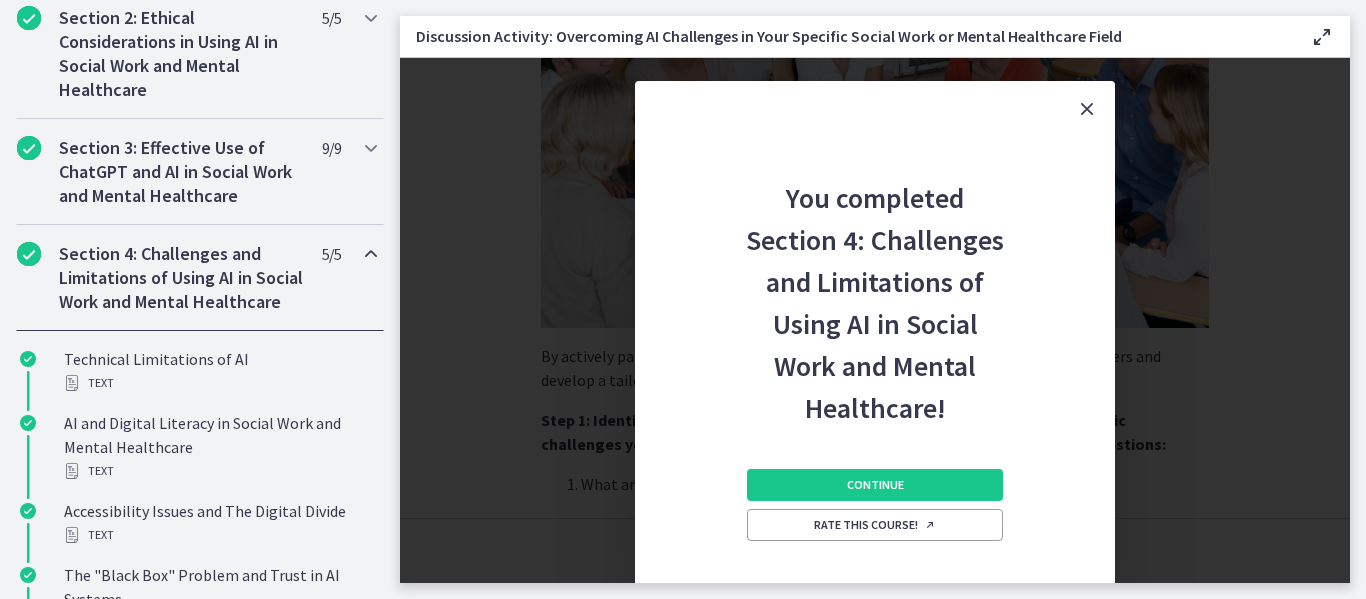 scroll, scrollTop: 200, scrollLeft: 0, axis: vertical 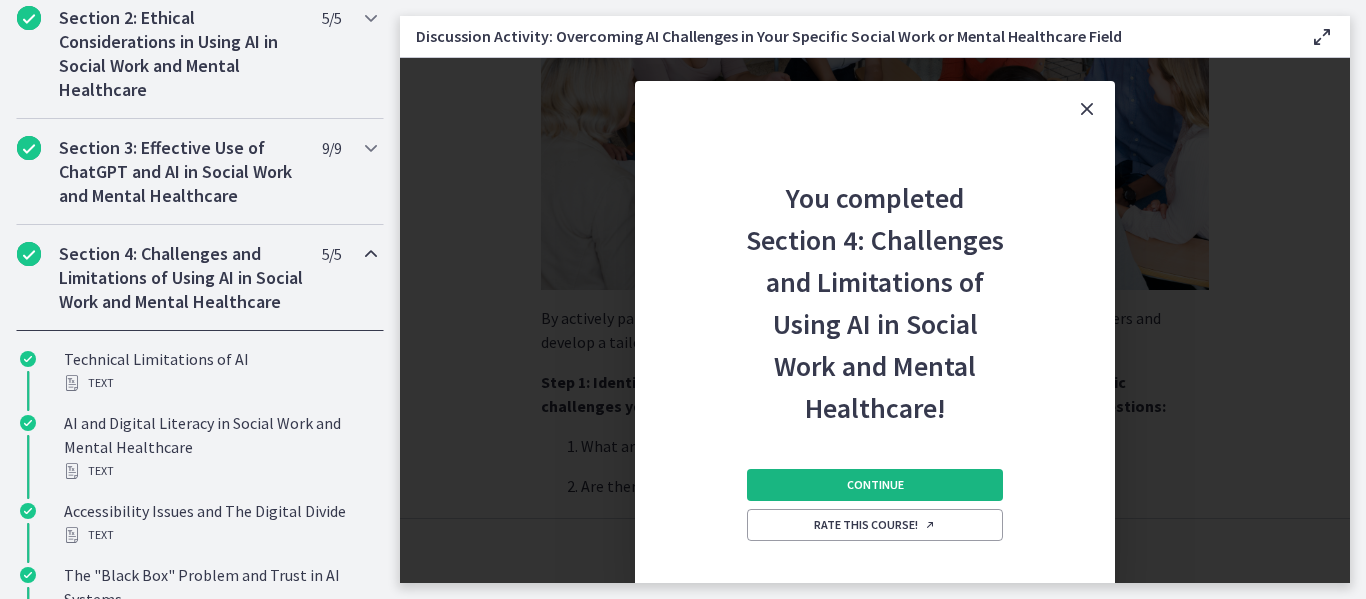 click on "Continue" at bounding box center [875, 485] 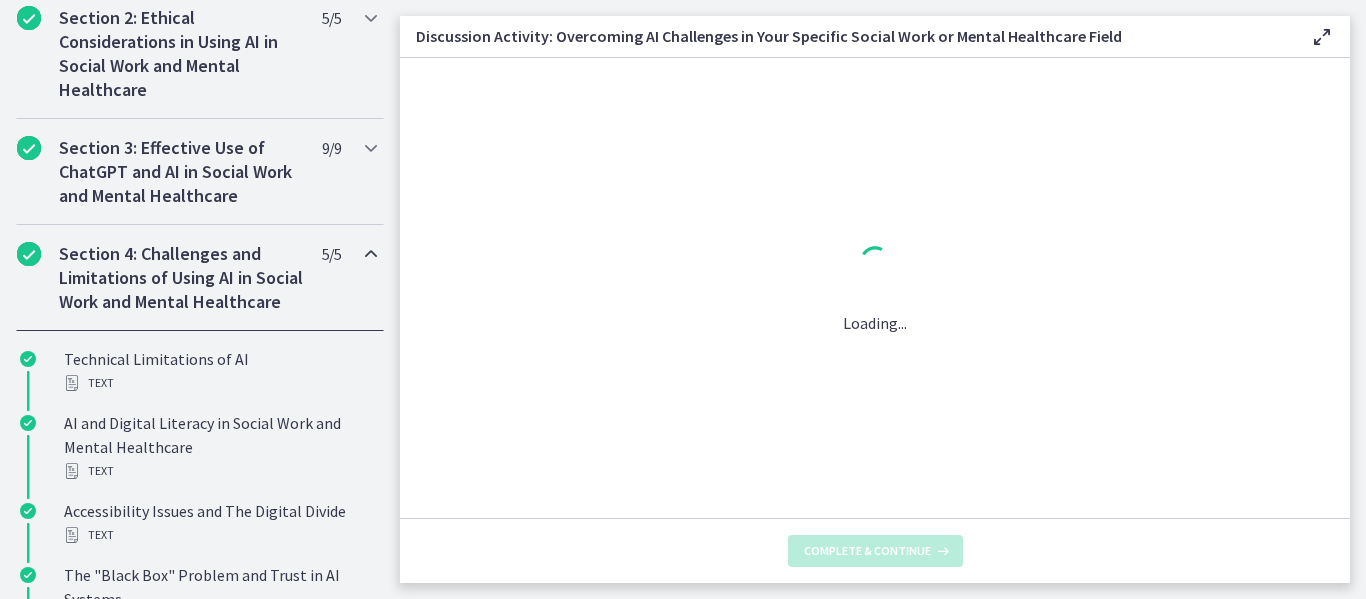 scroll, scrollTop: 0, scrollLeft: 0, axis: both 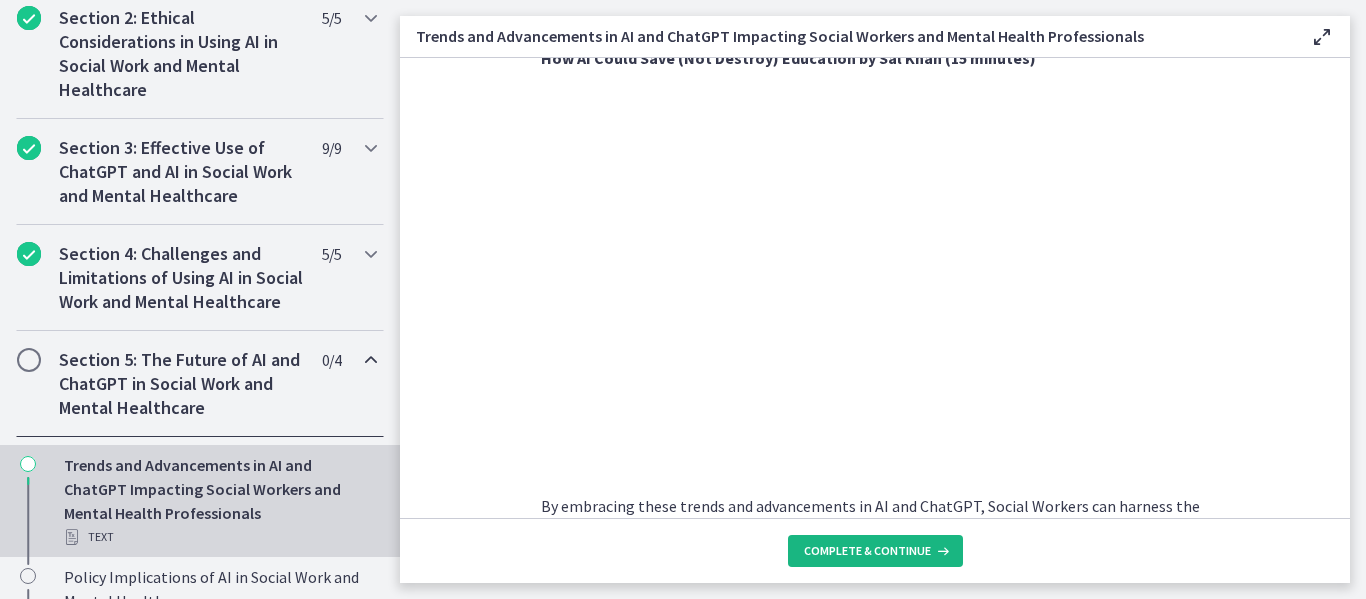 click on "Complete & continue" at bounding box center [867, 551] 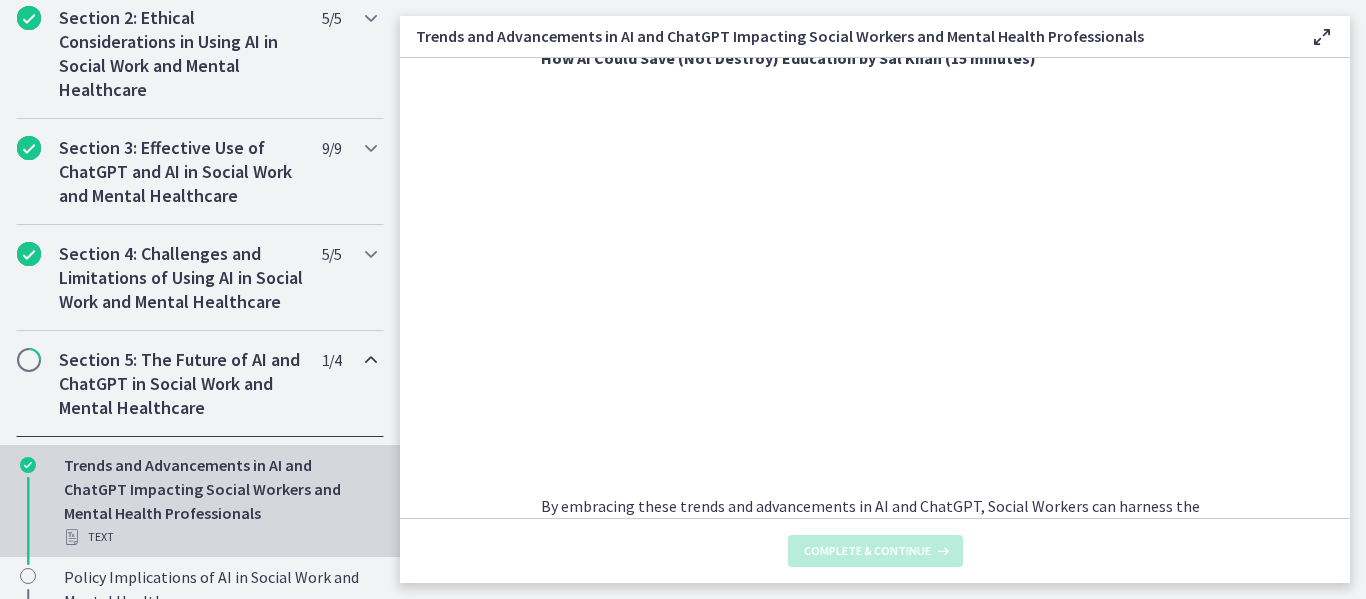 scroll, scrollTop: 0, scrollLeft: 0, axis: both 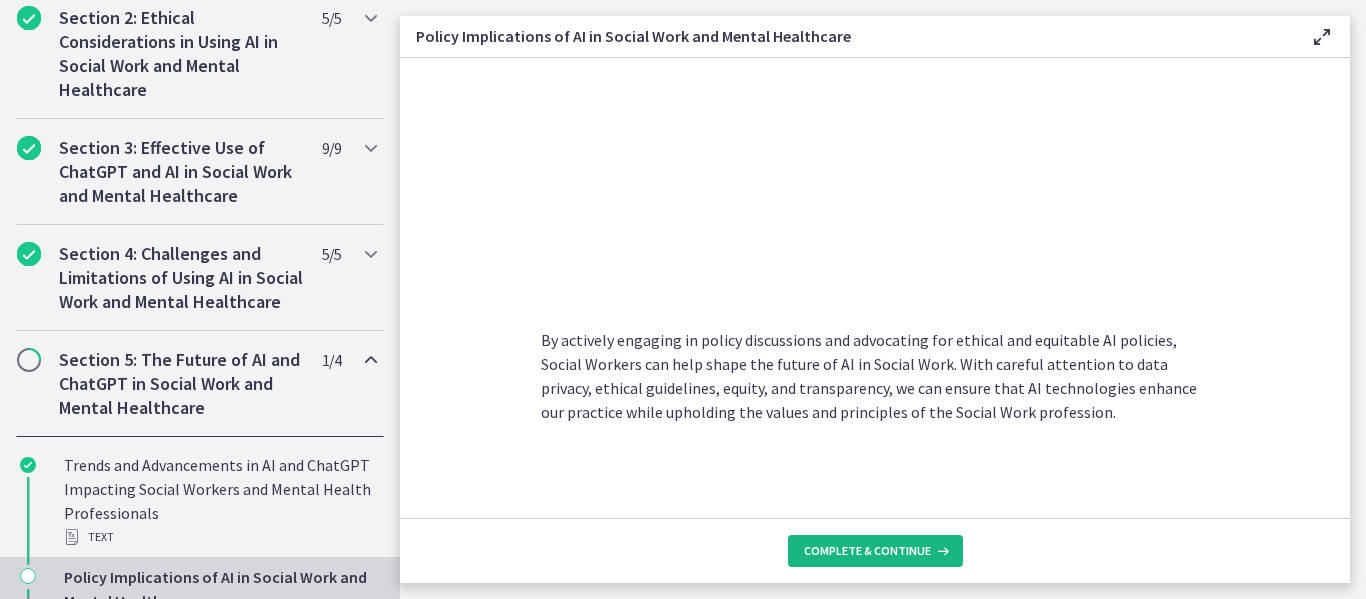 click on "Complete & continue" at bounding box center [867, 551] 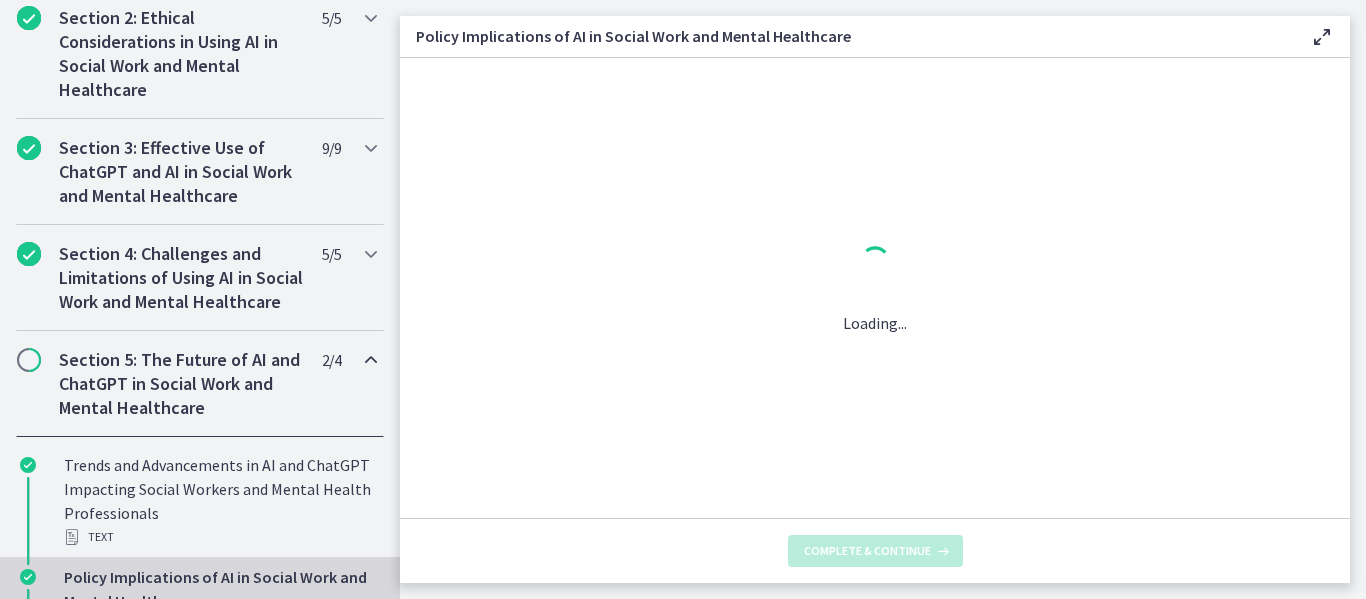 scroll, scrollTop: 0, scrollLeft: 0, axis: both 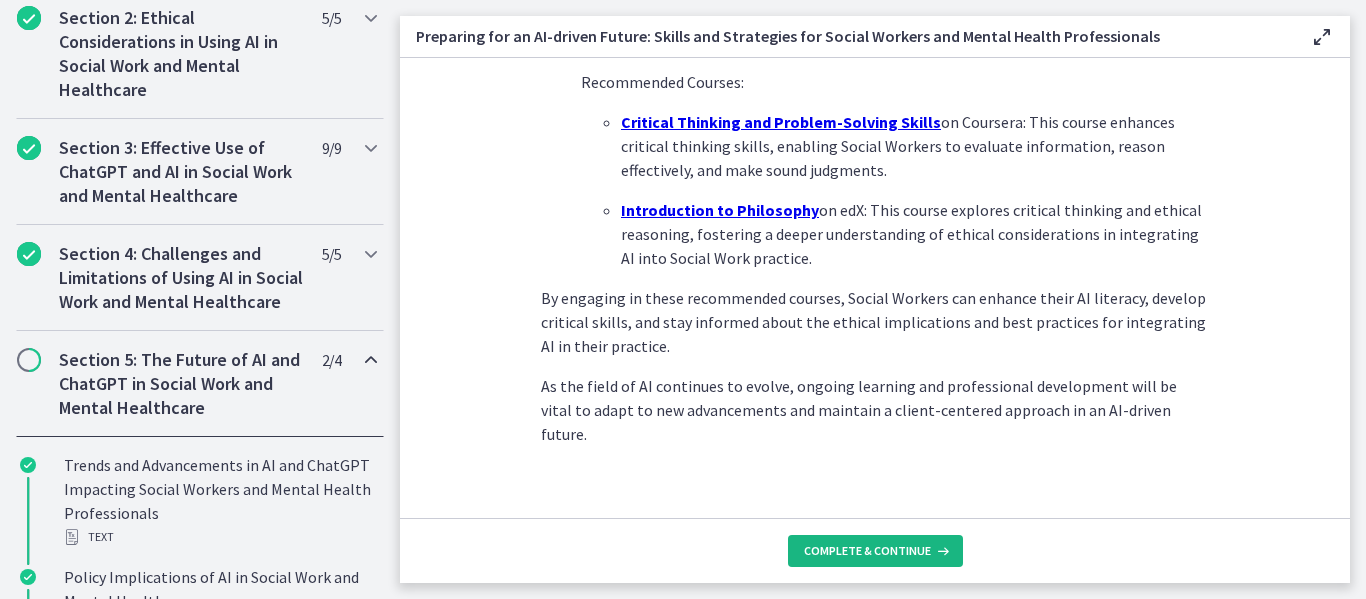 click on "Complete & continue" at bounding box center [875, 551] 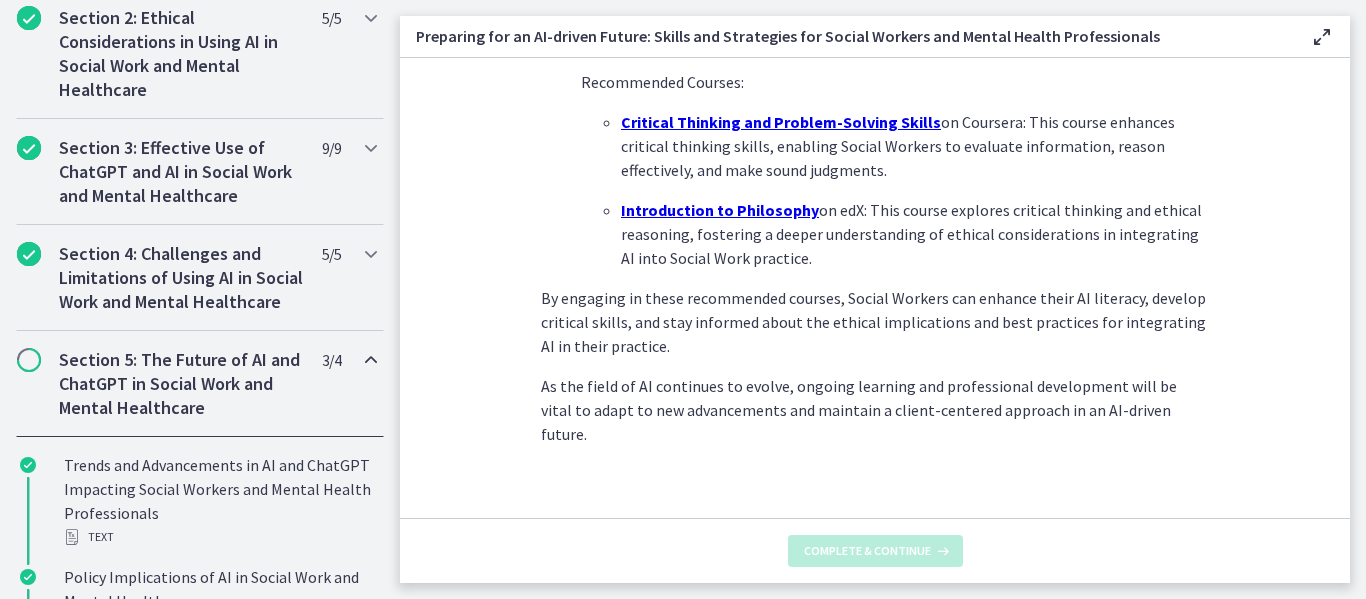 scroll, scrollTop: 0, scrollLeft: 0, axis: both 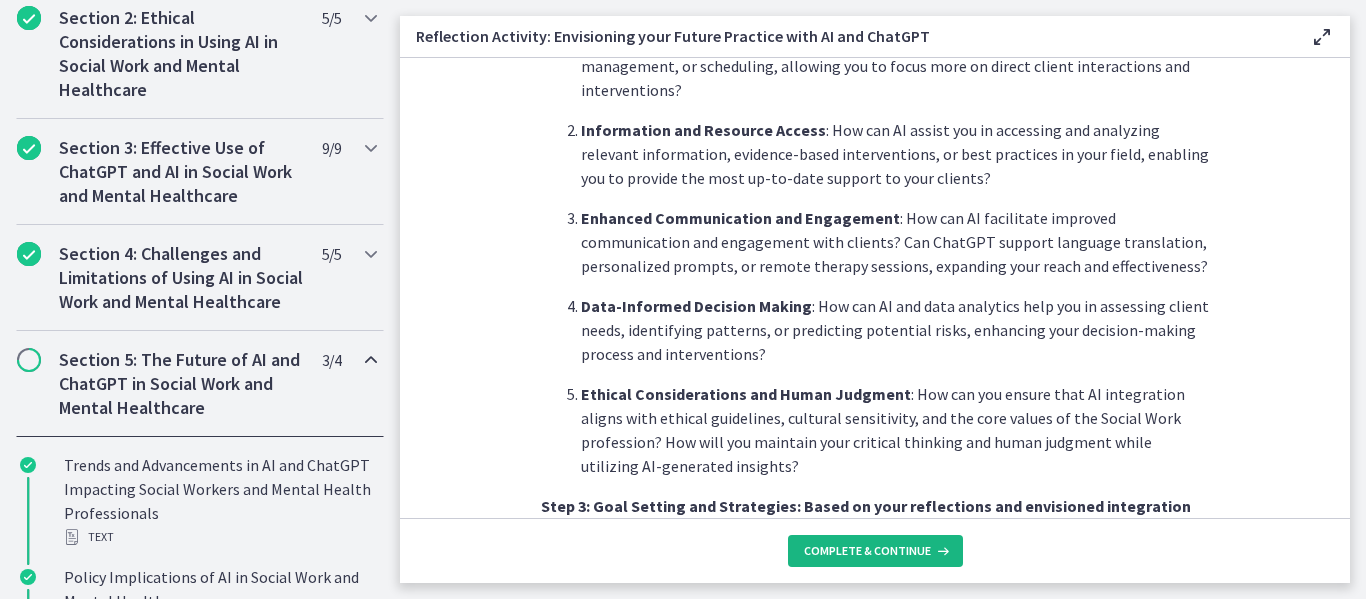 click on "Complete & continue" at bounding box center [875, 551] 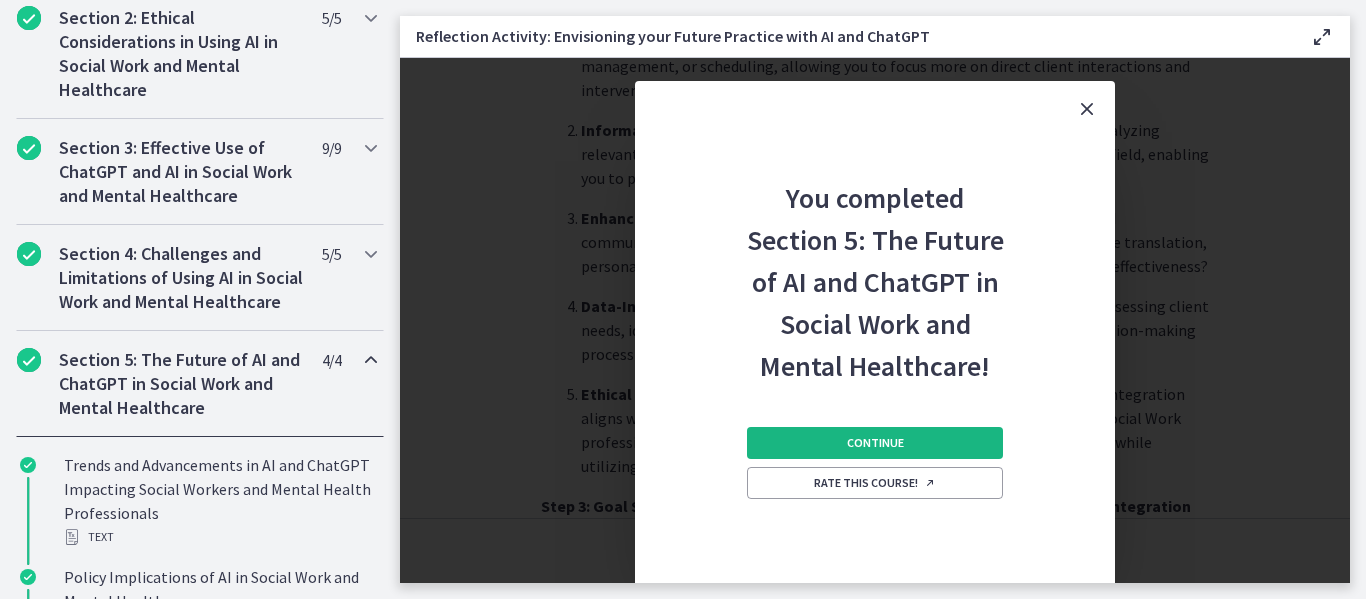click on "Continue" at bounding box center [875, 443] 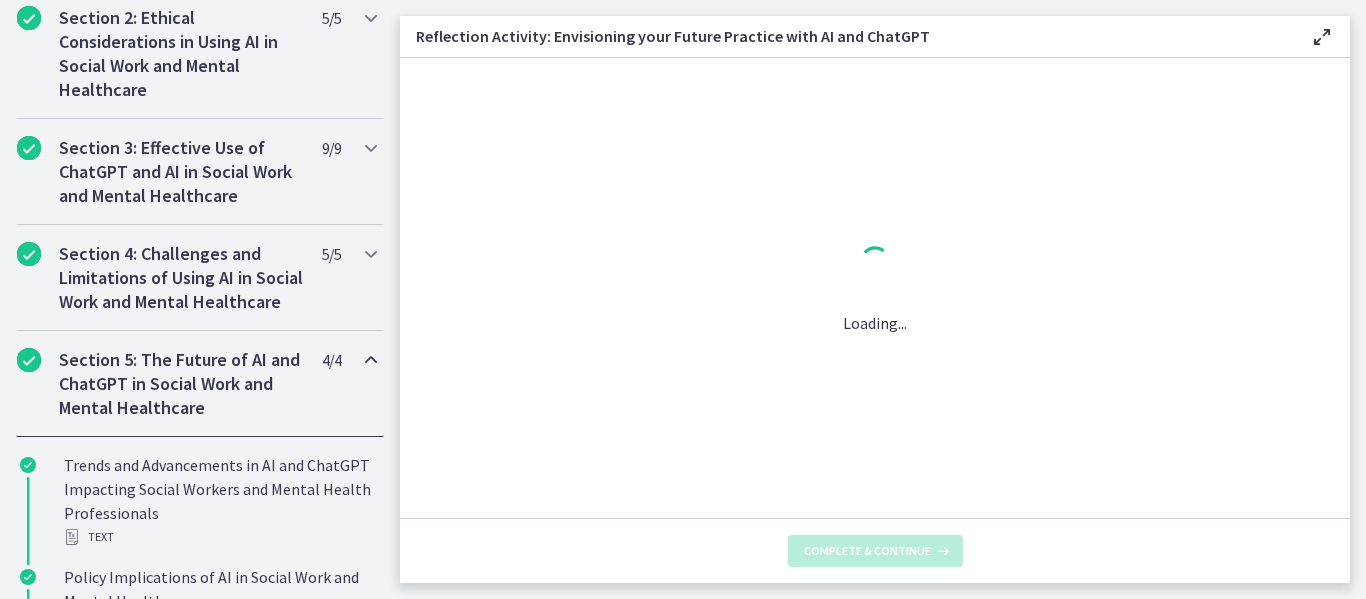 scroll, scrollTop: 0, scrollLeft: 0, axis: both 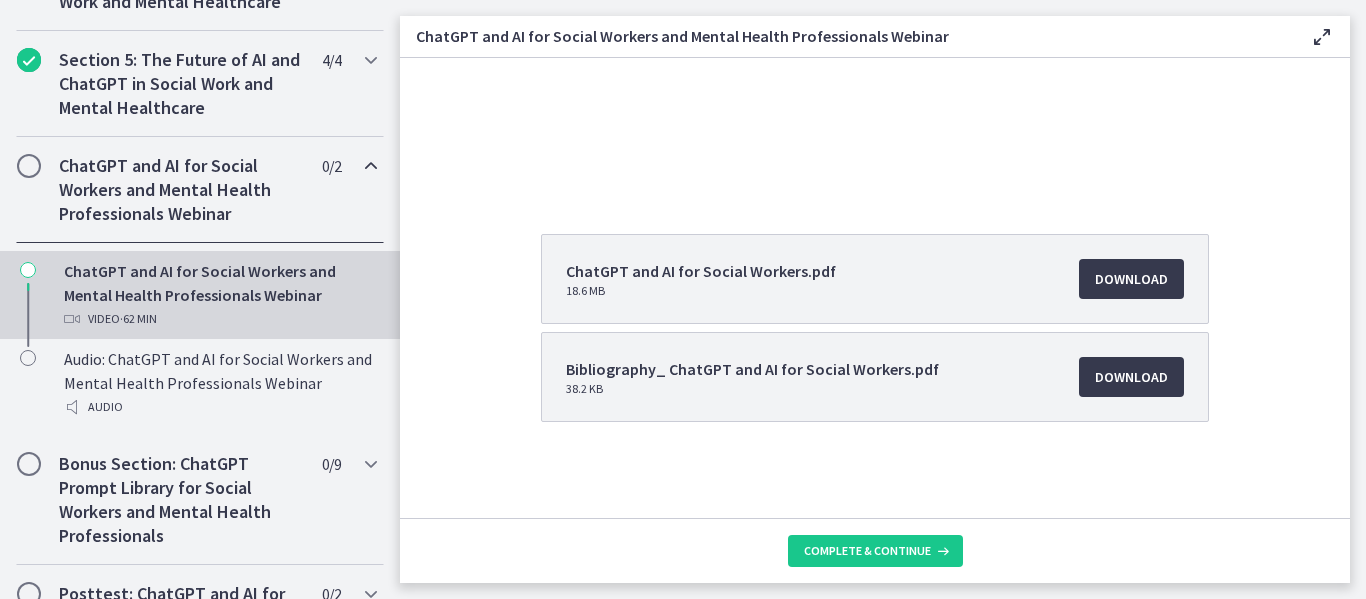 click on "ChatGPT and AI for Social Workers.pdf
18.6 MB
Download
Opens in a new window" at bounding box center (875, 279) 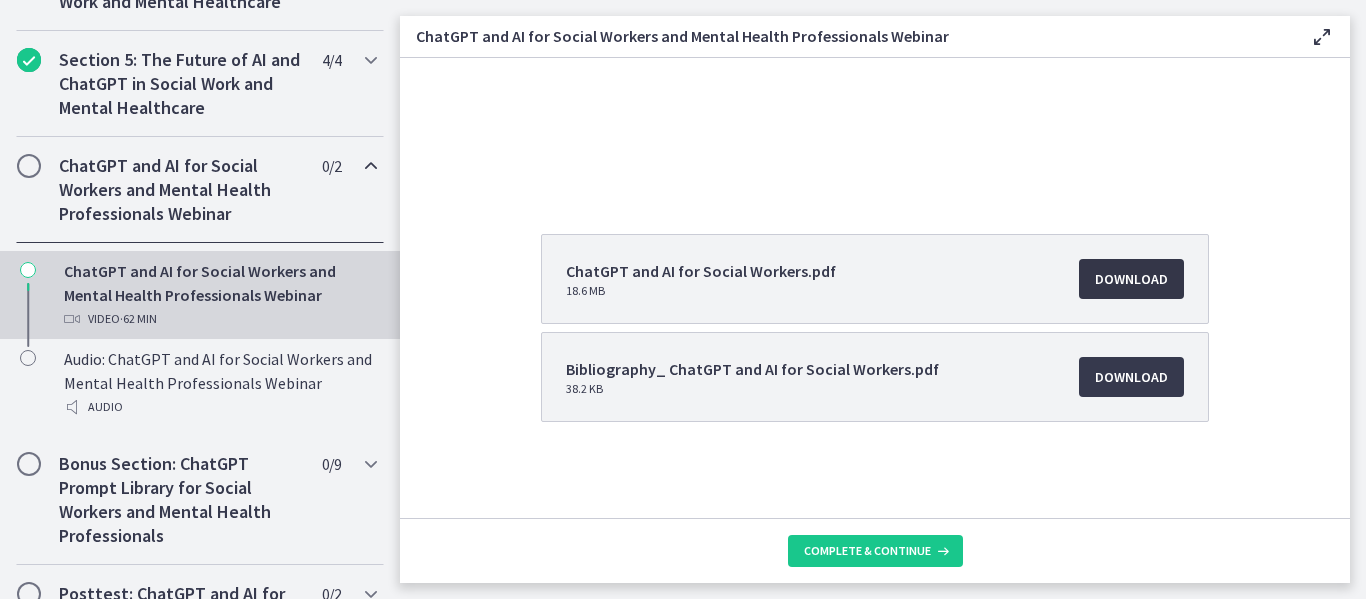 click on "Download
Opens in a new window" at bounding box center (1131, 279) 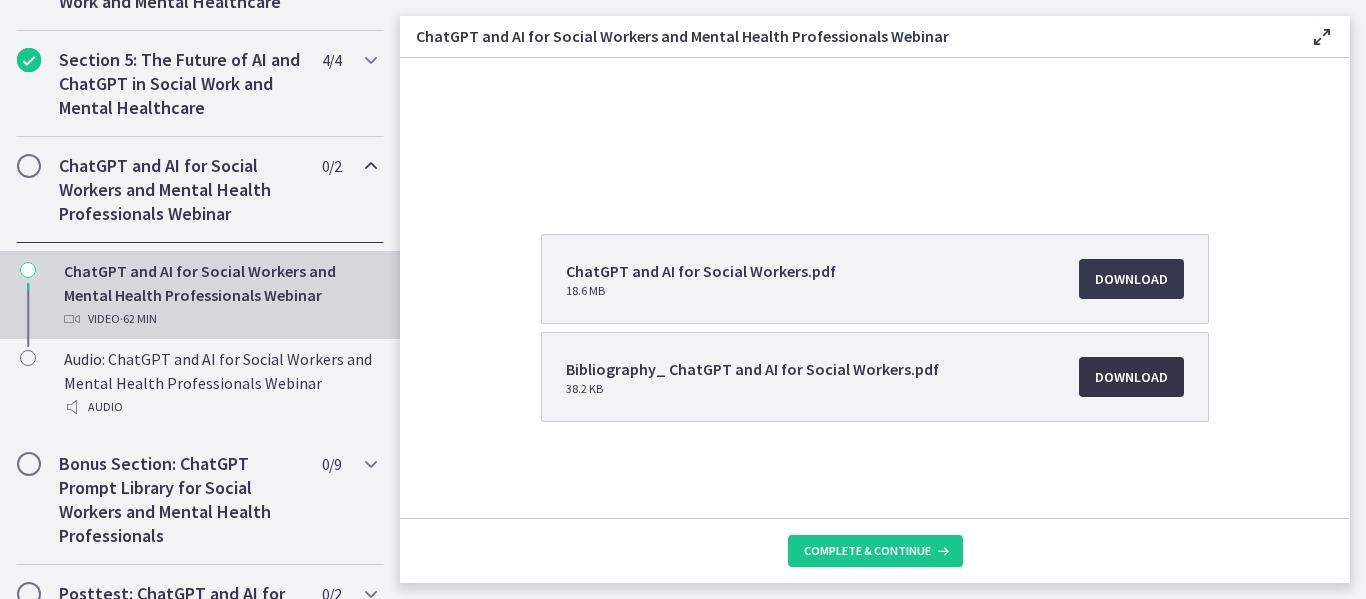 click on "Download
Opens in a new window" at bounding box center [1131, 377] 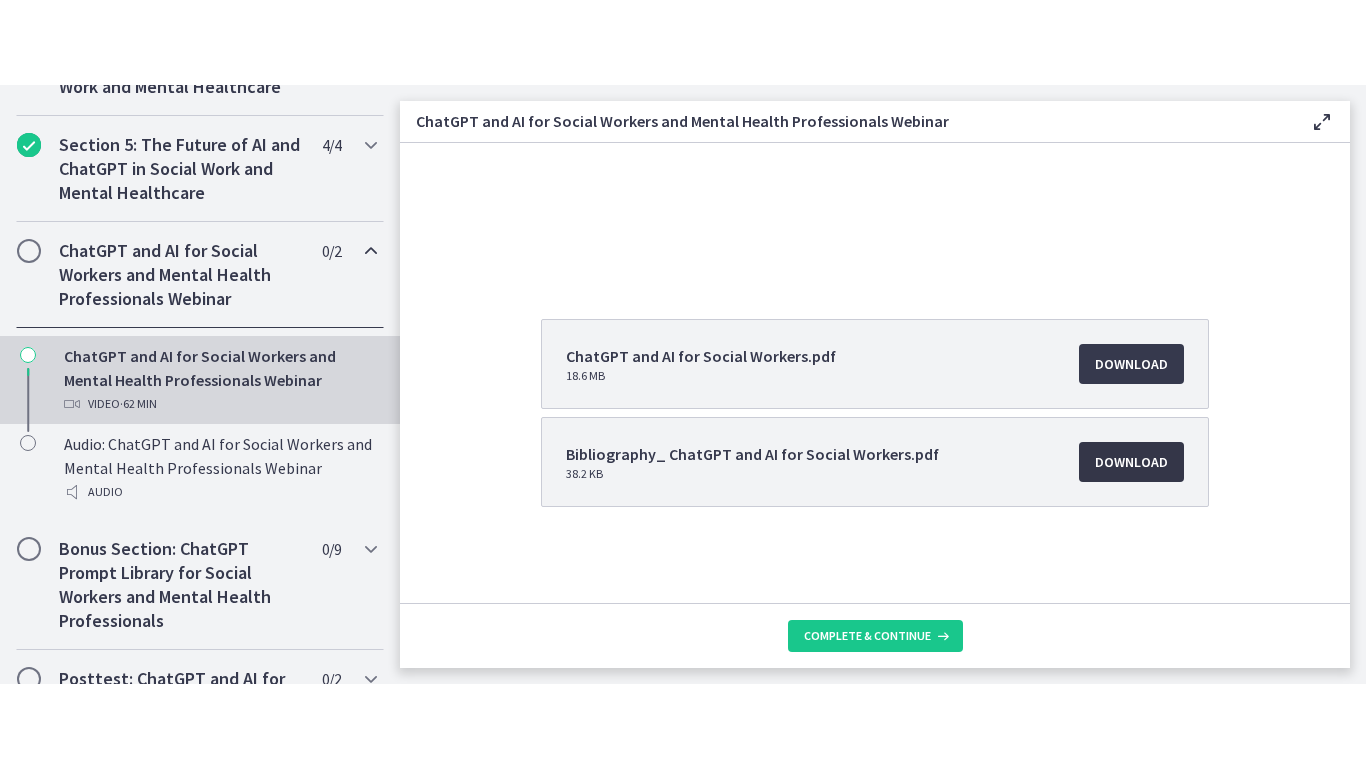 scroll, scrollTop: 0, scrollLeft: 0, axis: both 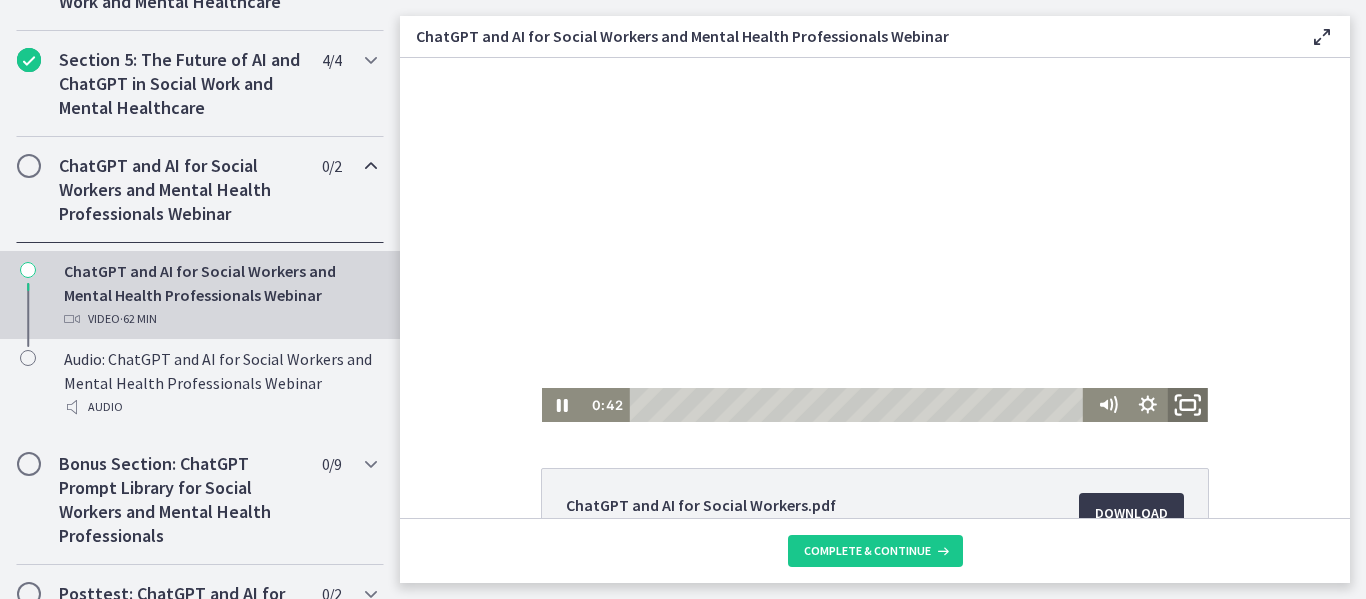 click 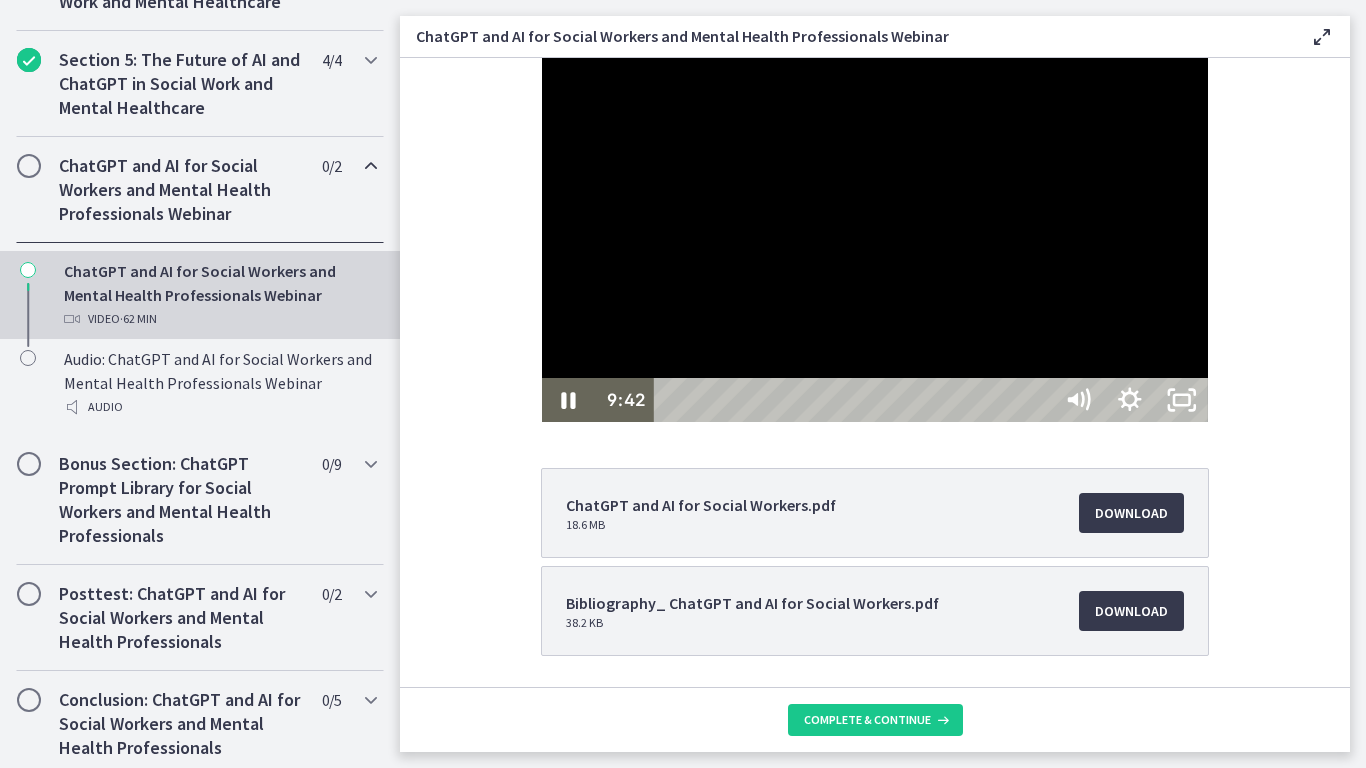 type 